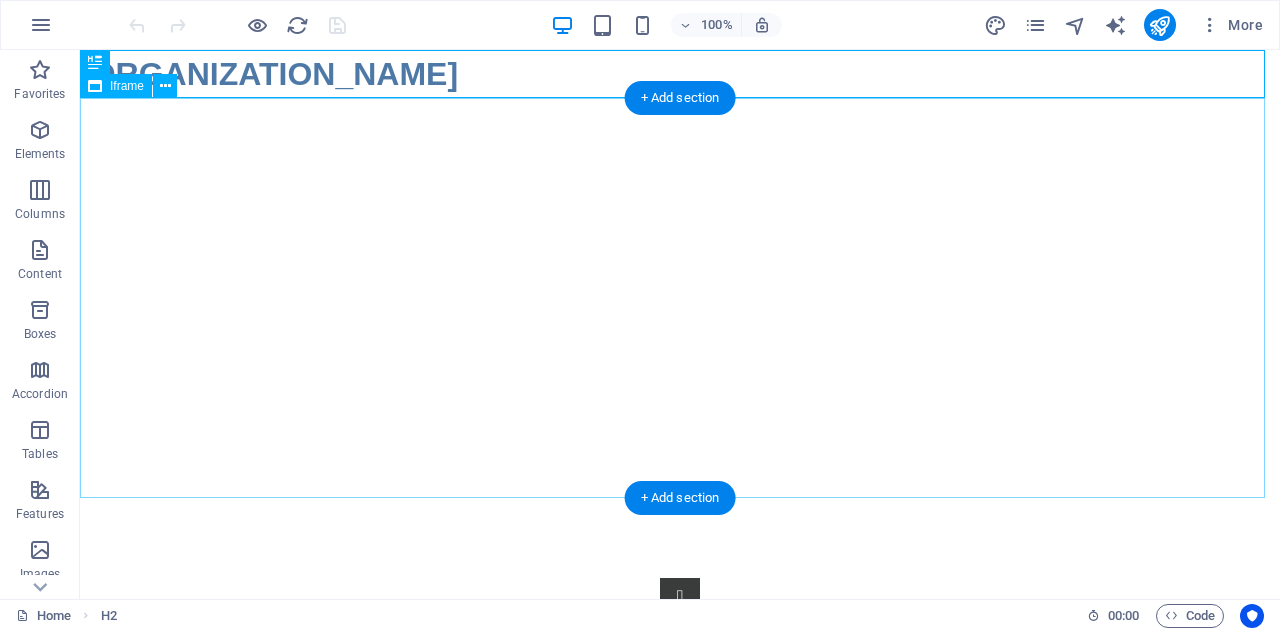 scroll, scrollTop: 0, scrollLeft: 0, axis: both 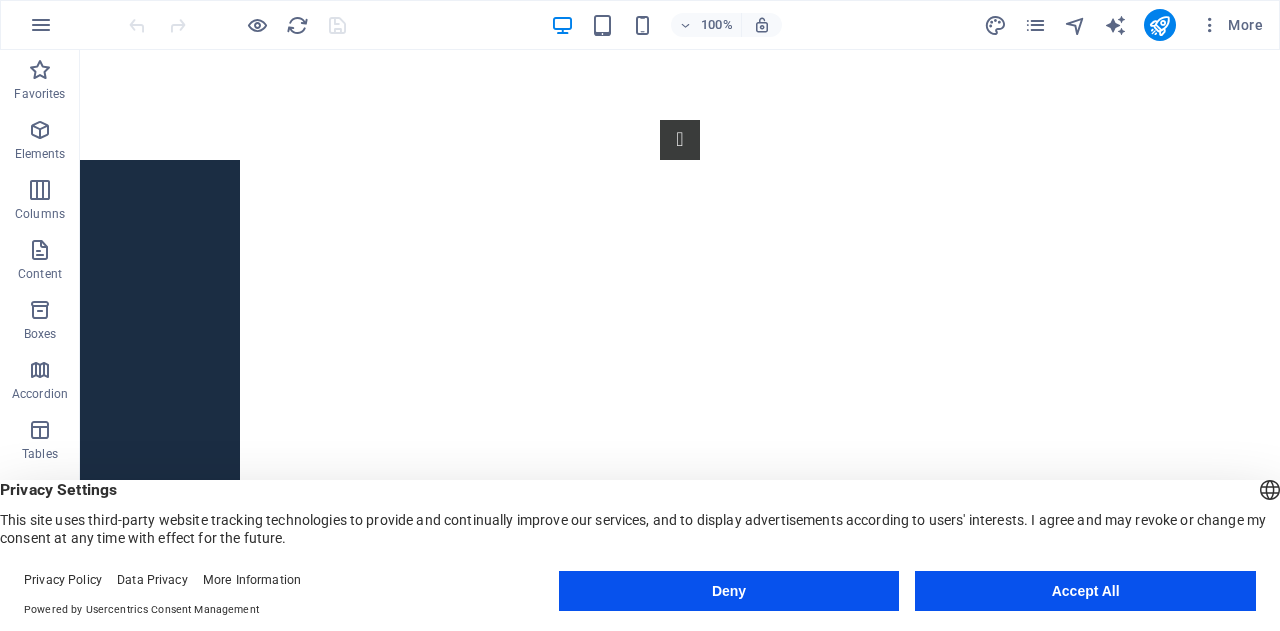 click on "Accept All" at bounding box center [1085, 591] 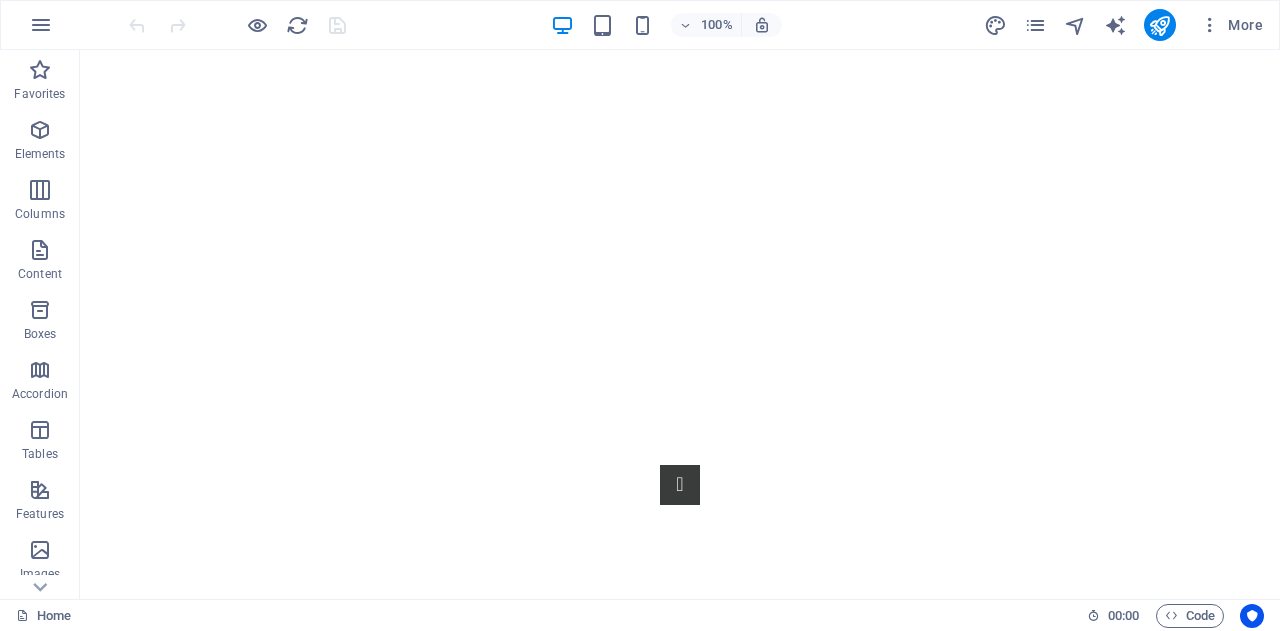 scroll, scrollTop: 0, scrollLeft: 0, axis: both 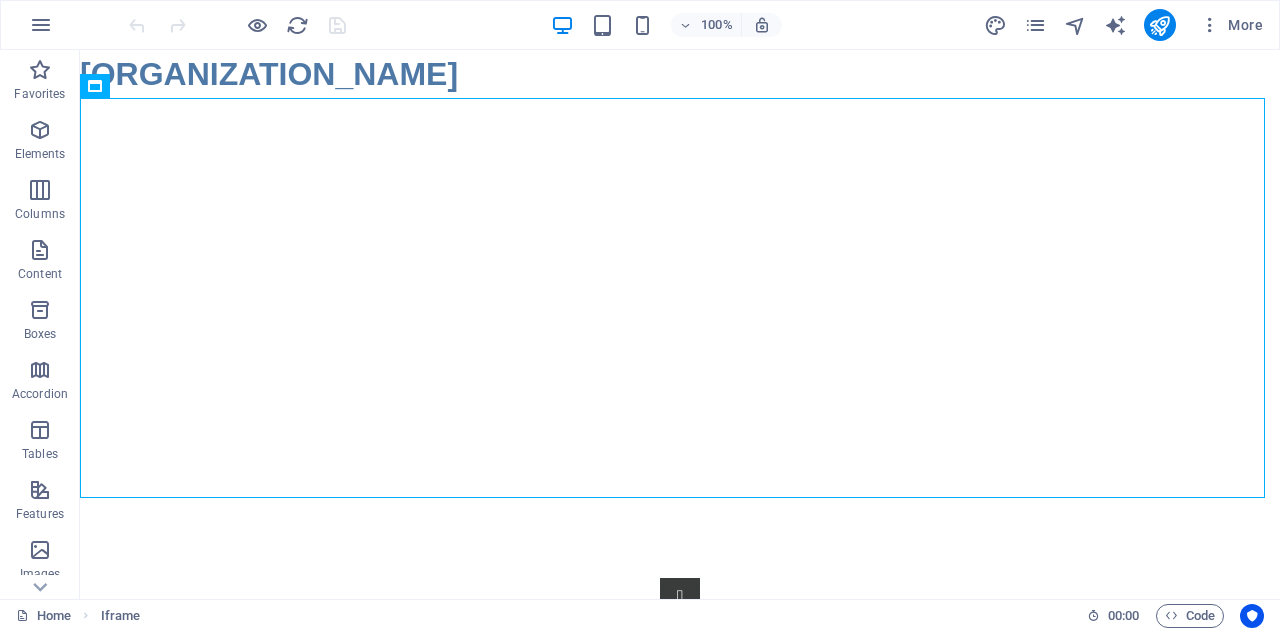 drag, startPoint x: 1254, startPoint y: 165, endPoint x: 1269, endPoint y: 267, distance: 103.09704 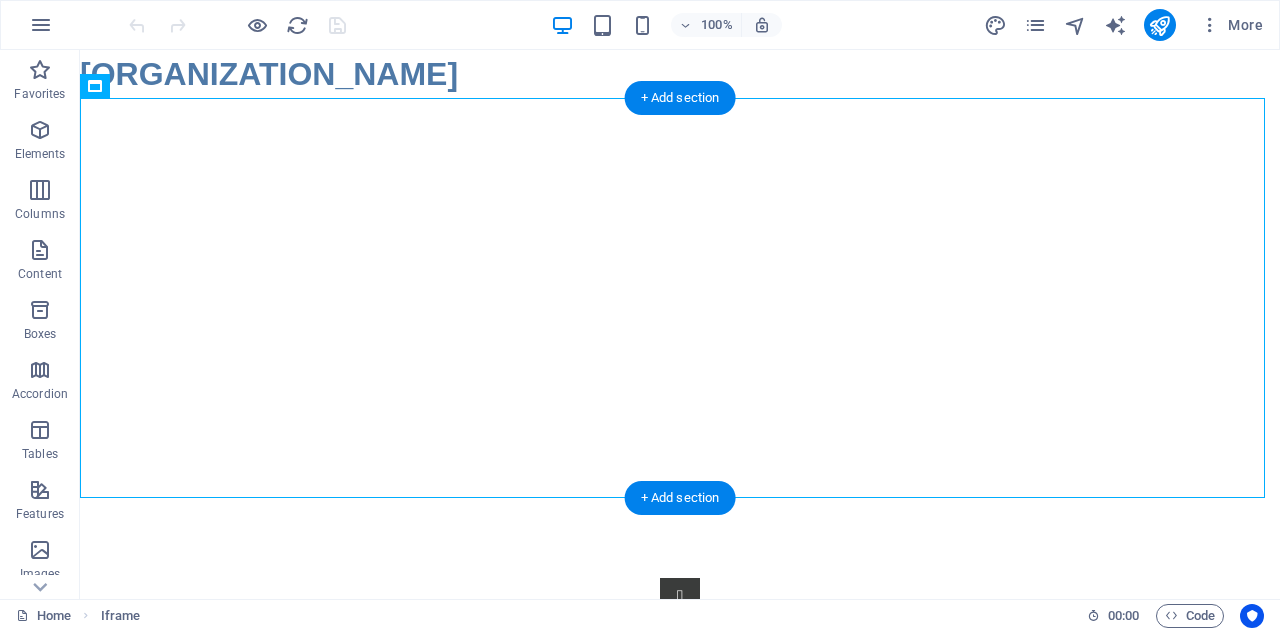 click on "</div>" at bounding box center [680, 298] 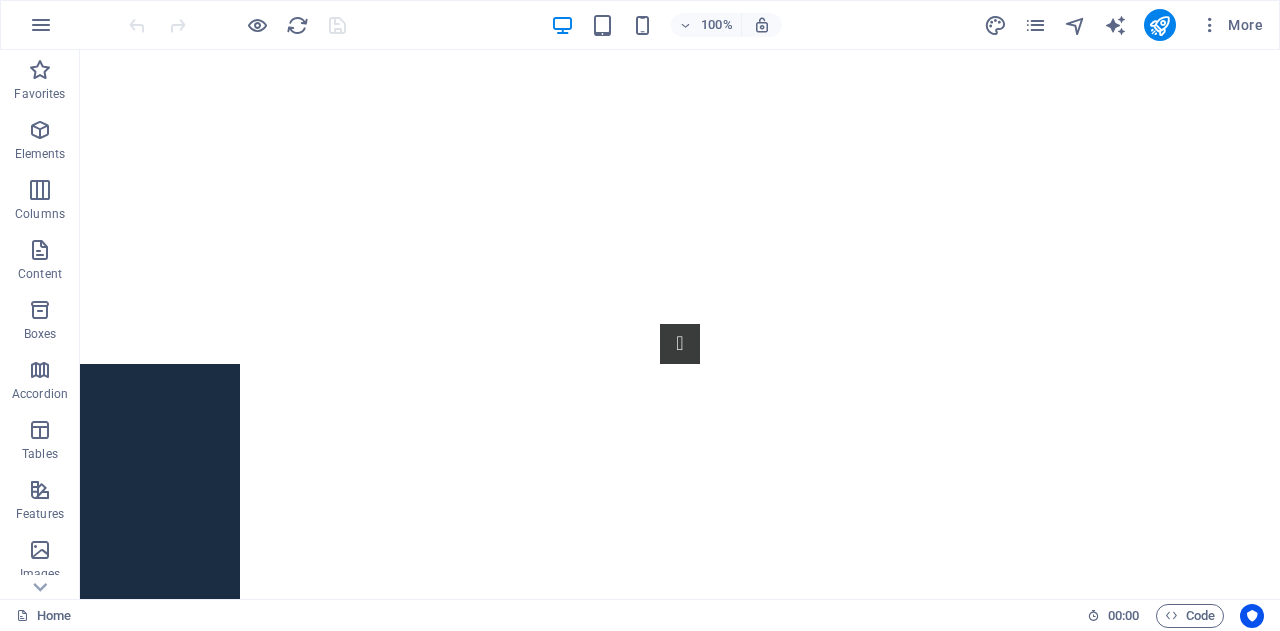 scroll, scrollTop: 0, scrollLeft: 0, axis: both 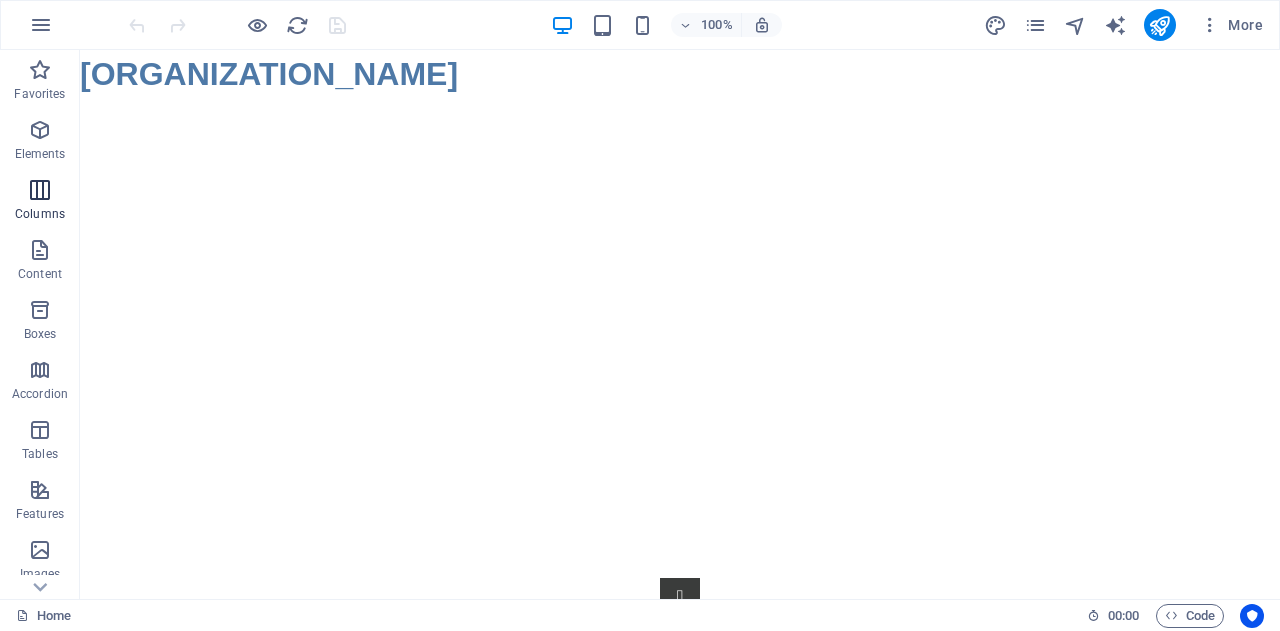 click at bounding box center (40, 190) 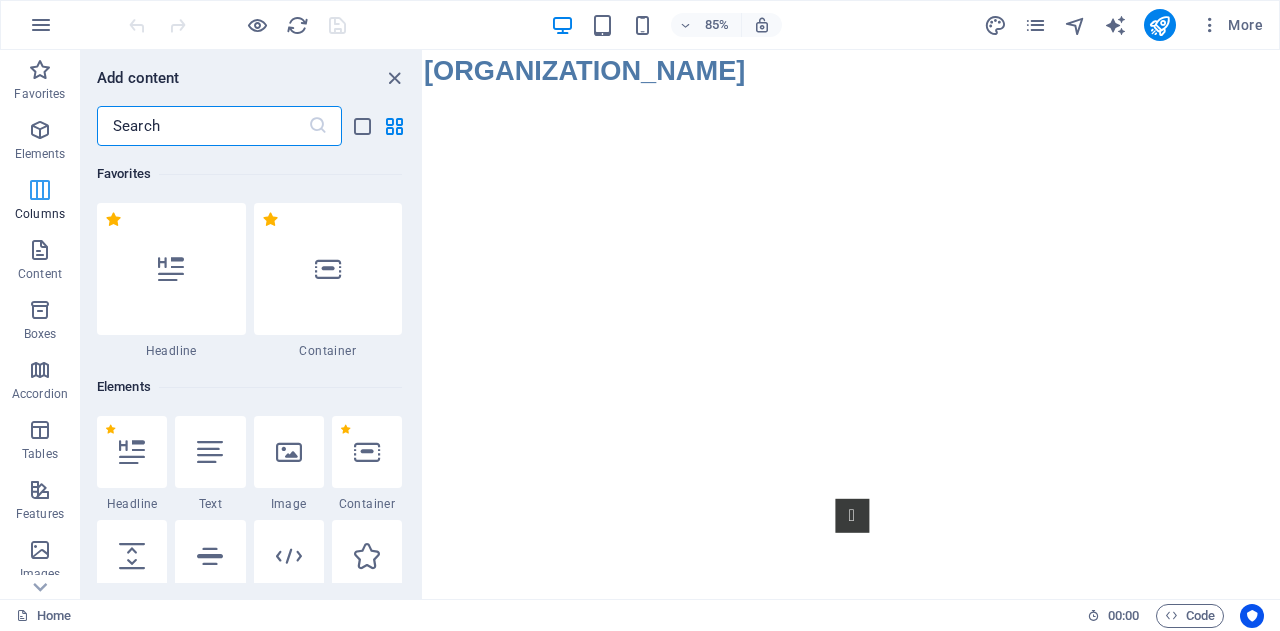 scroll, scrollTop: 990, scrollLeft: 0, axis: vertical 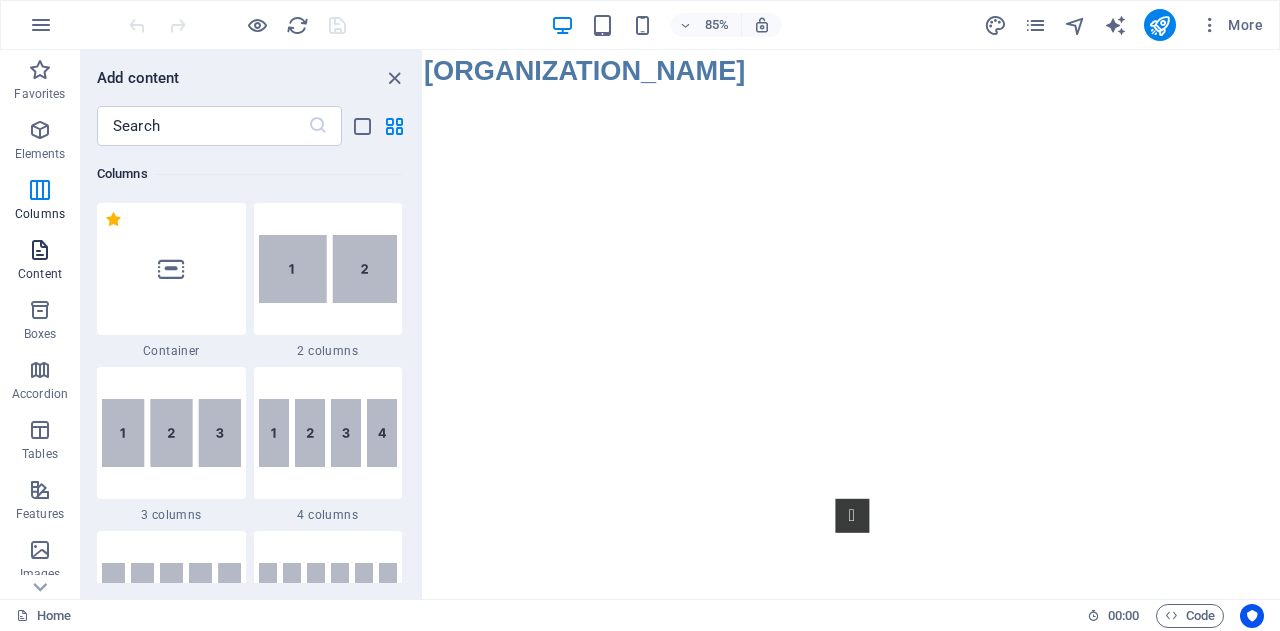 click at bounding box center [40, 250] 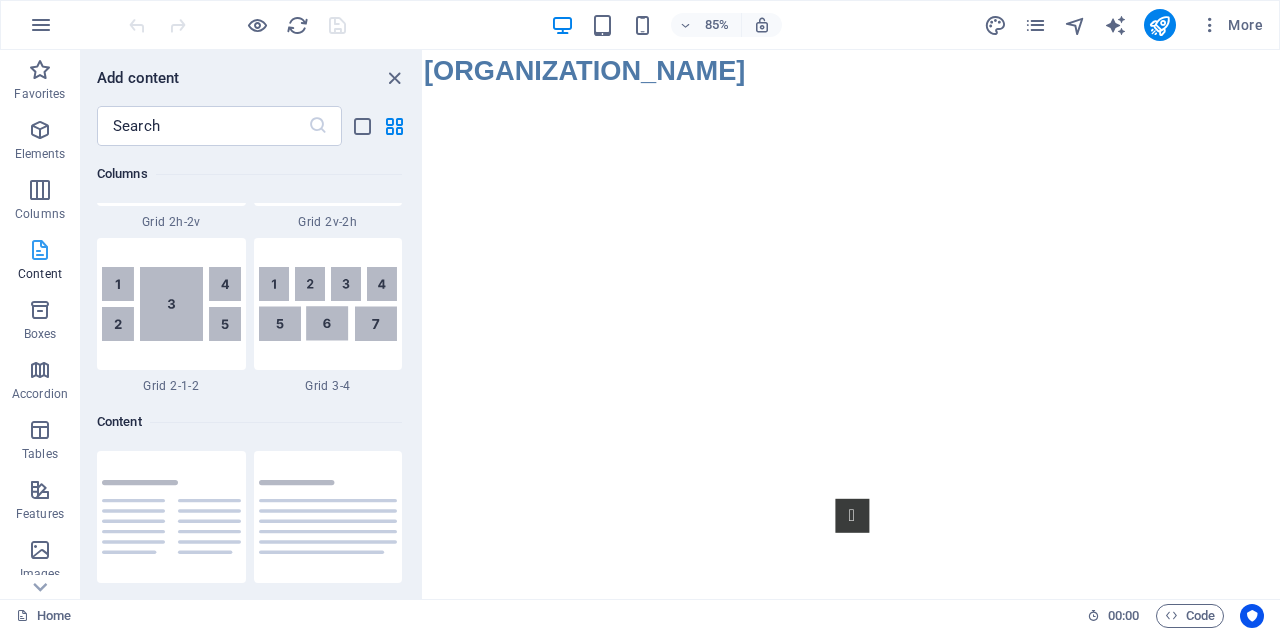 scroll, scrollTop: 3499, scrollLeft: 0, axis: vertical 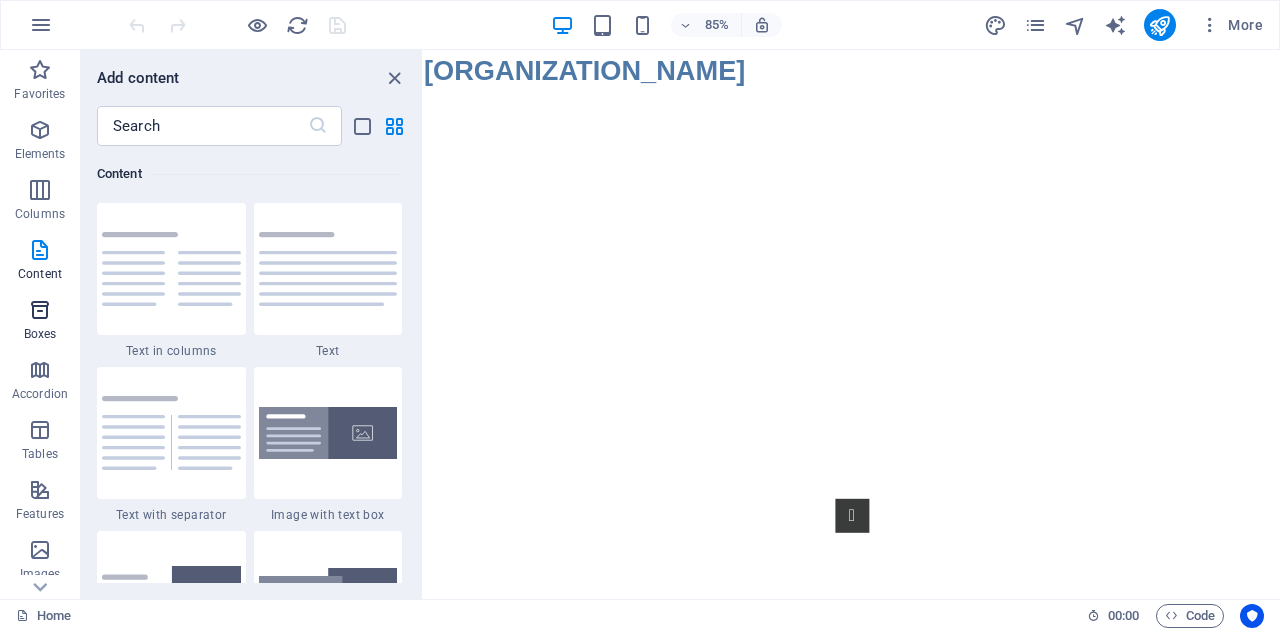 click at bounding box center [40, 310] 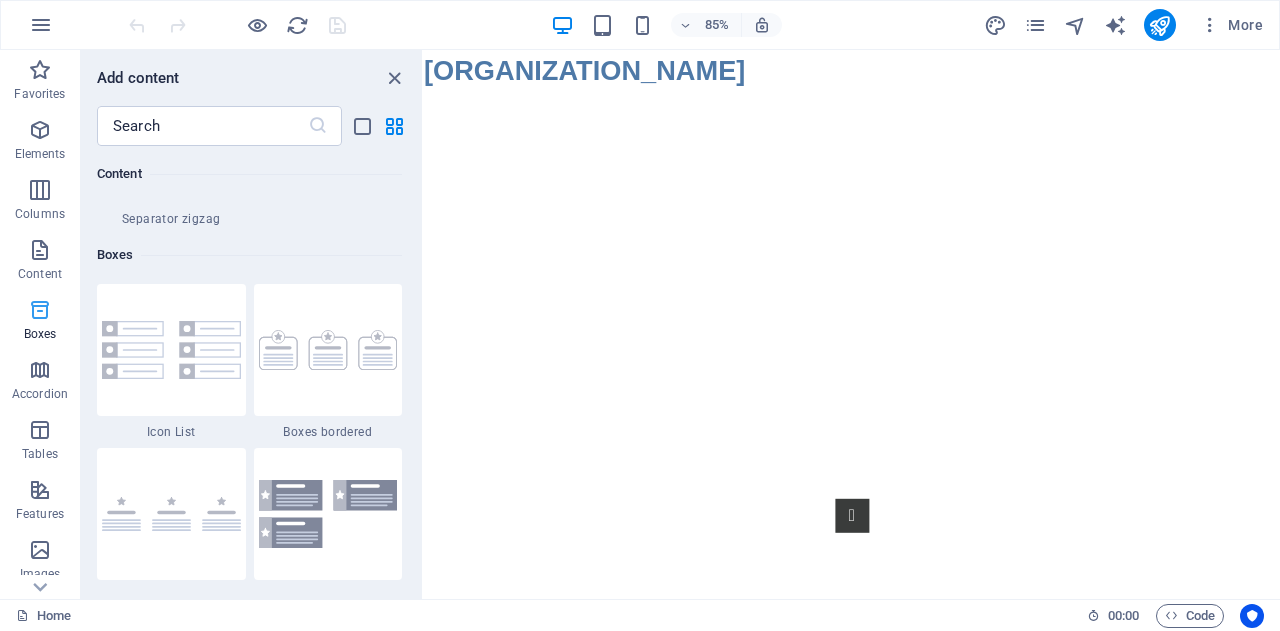 scroll, scrollTop: 5516, scrollLeft: 0, axis: vertical 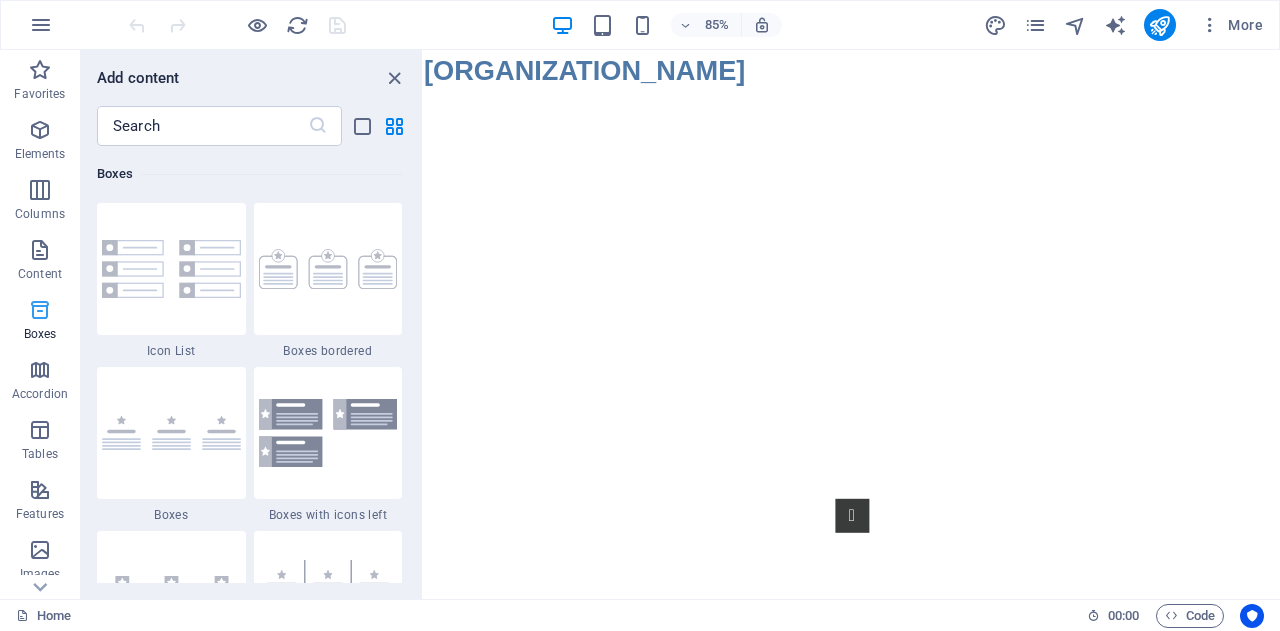 click on "Boxes" at bounding box center (40, 334) 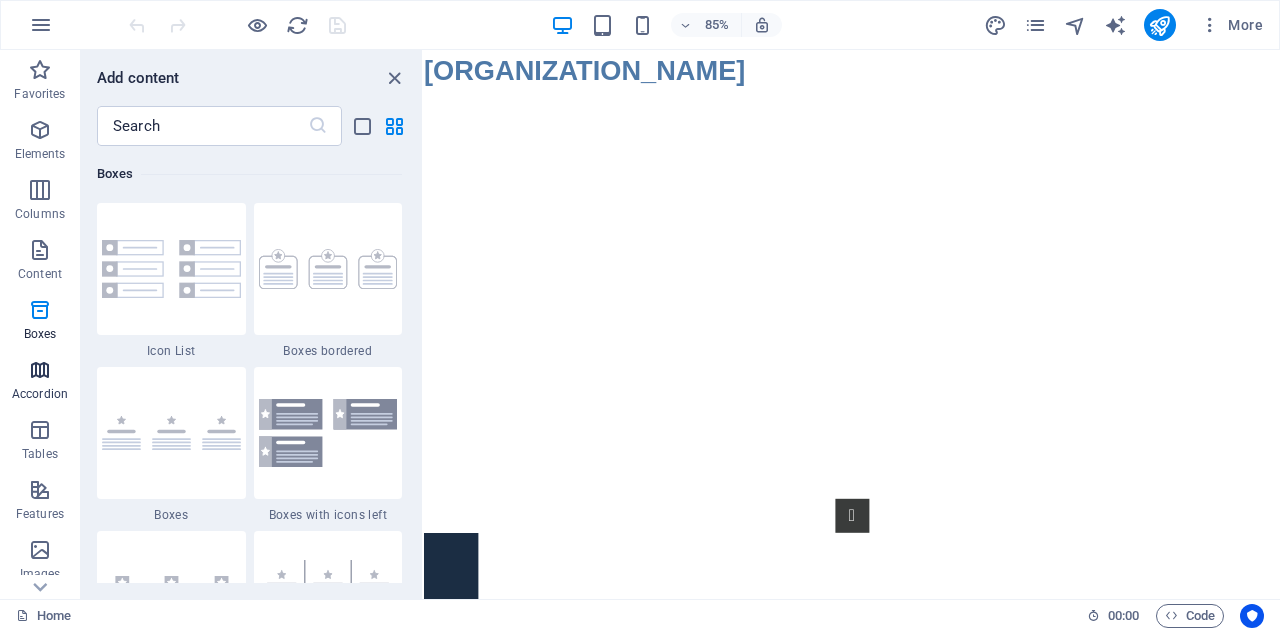 click at bounding box center (40, 370) 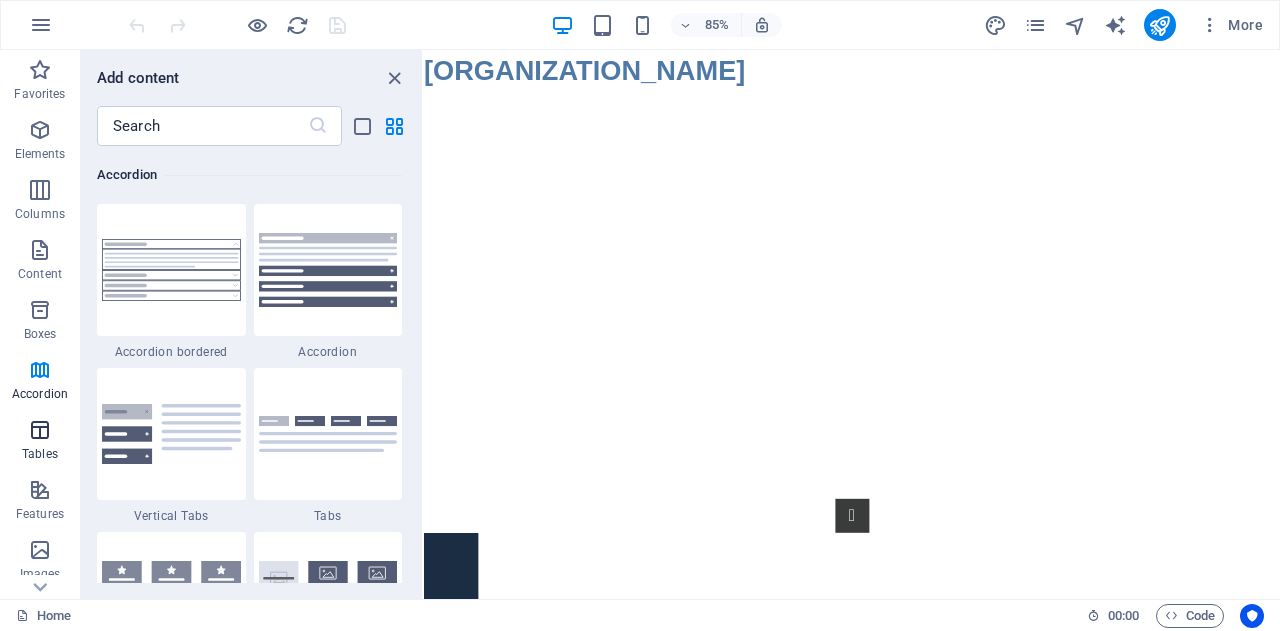 click at bounding box center (40, 430) 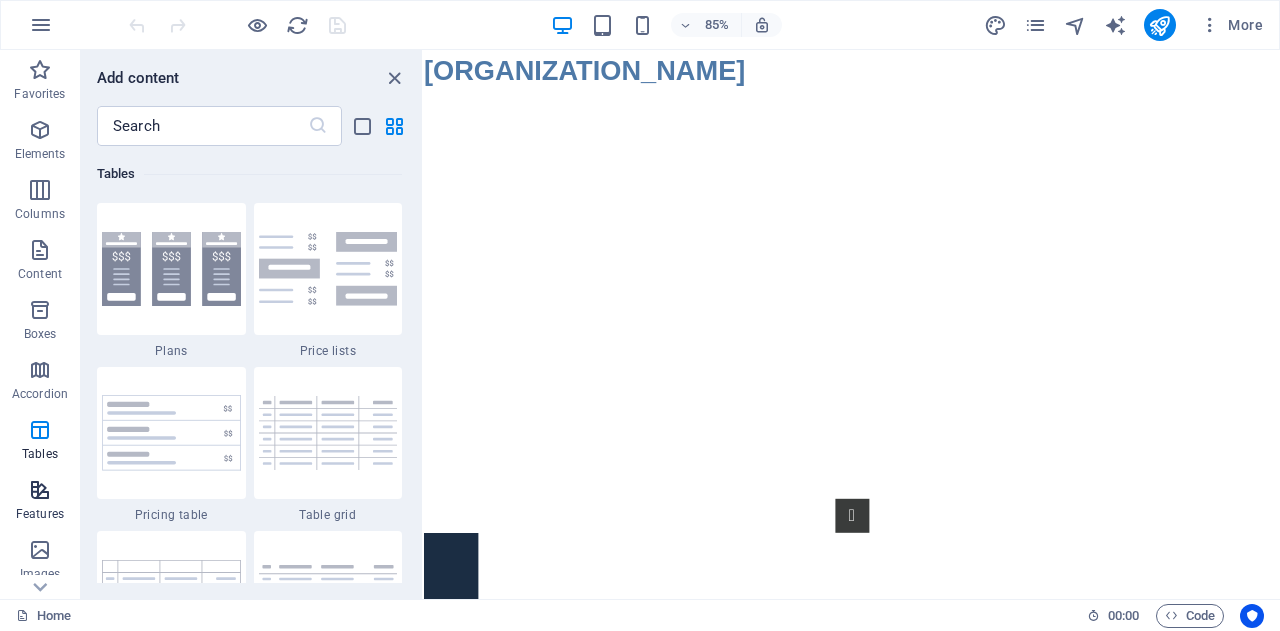 click at bounding box center (40, 490) 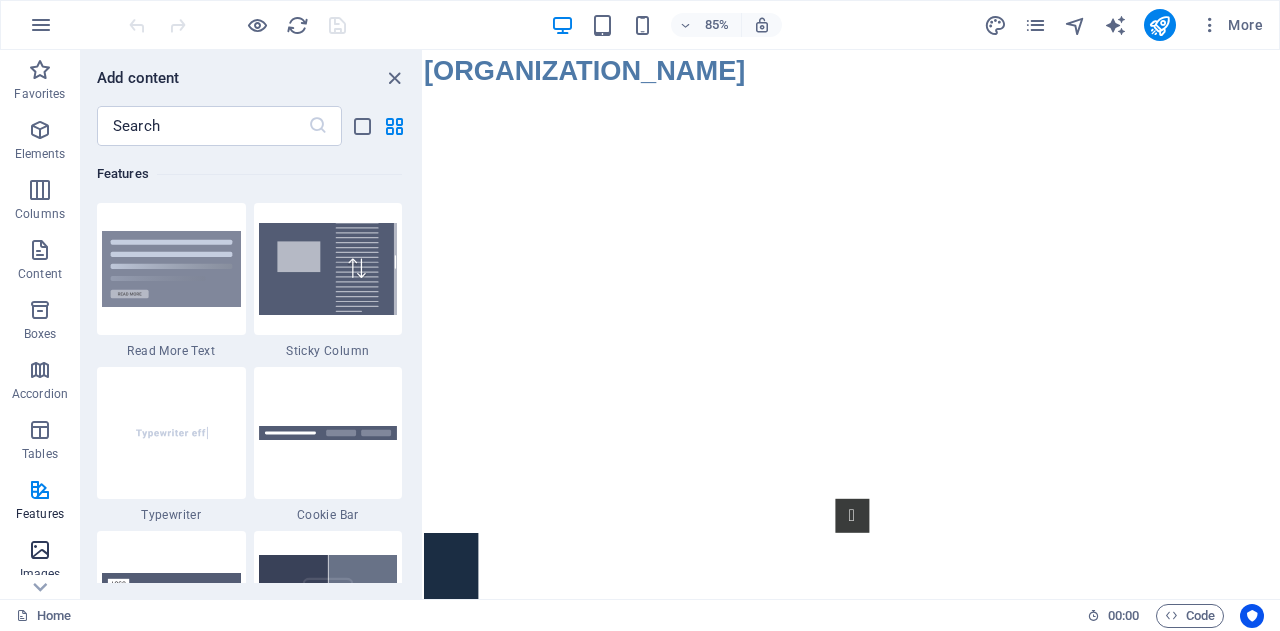 click at bounding box center [40, 550] 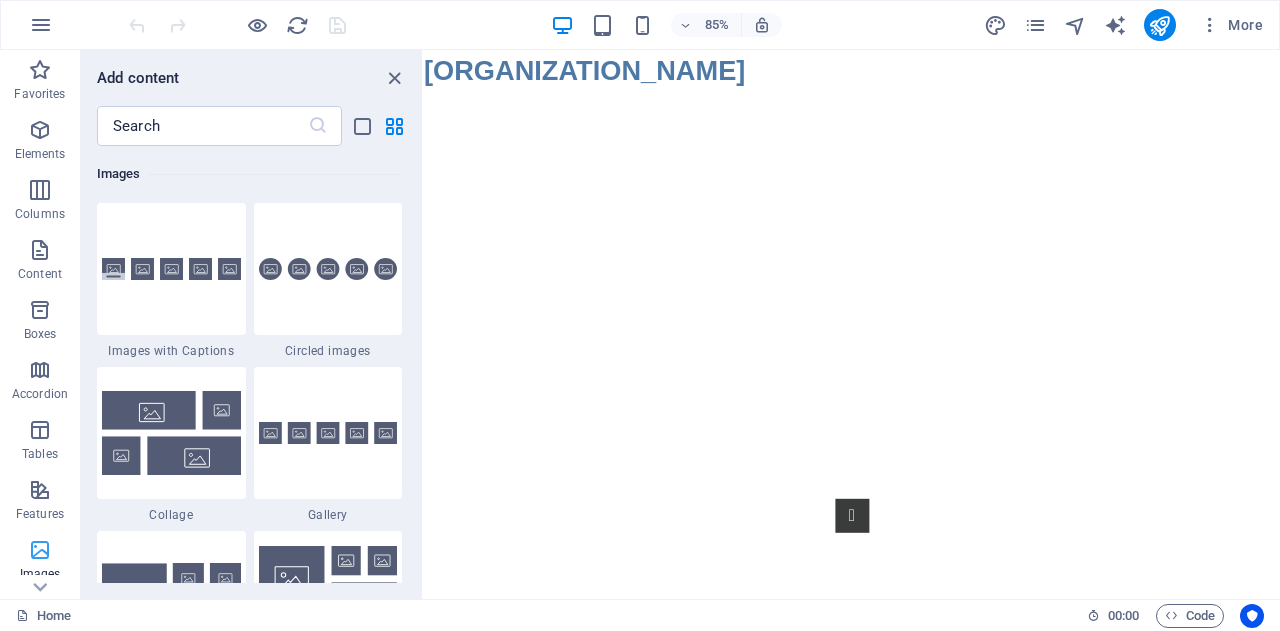 scroll, scrollTop: 10140, scrollLeft: 0, axis: vertical 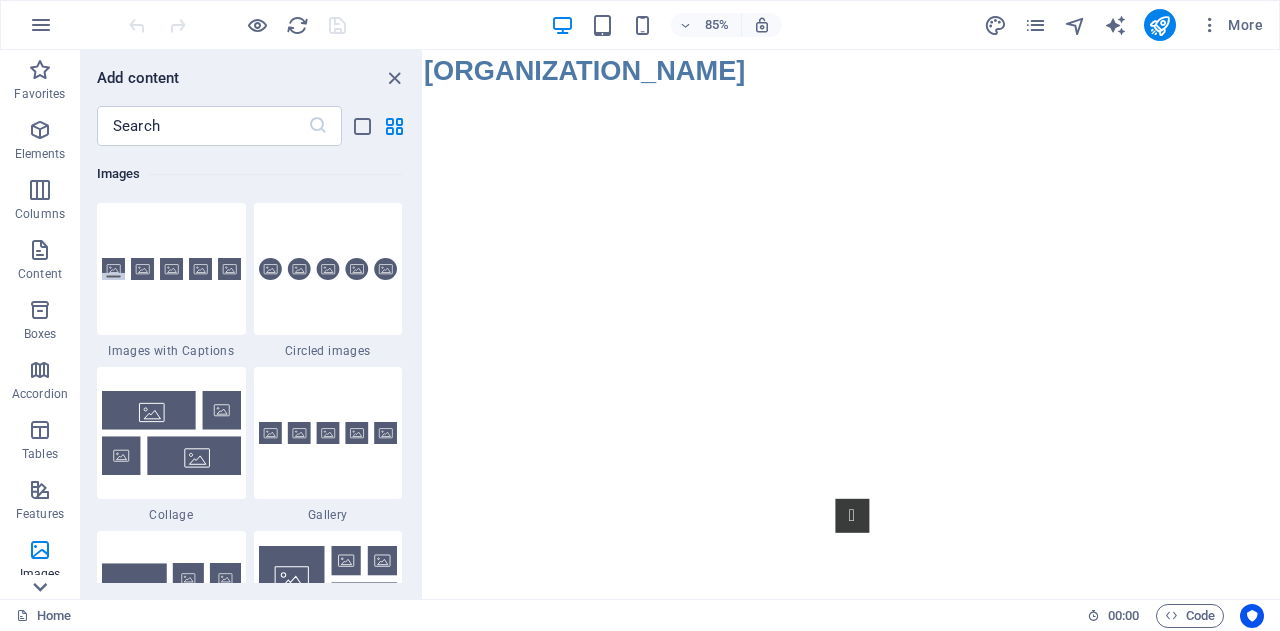 click 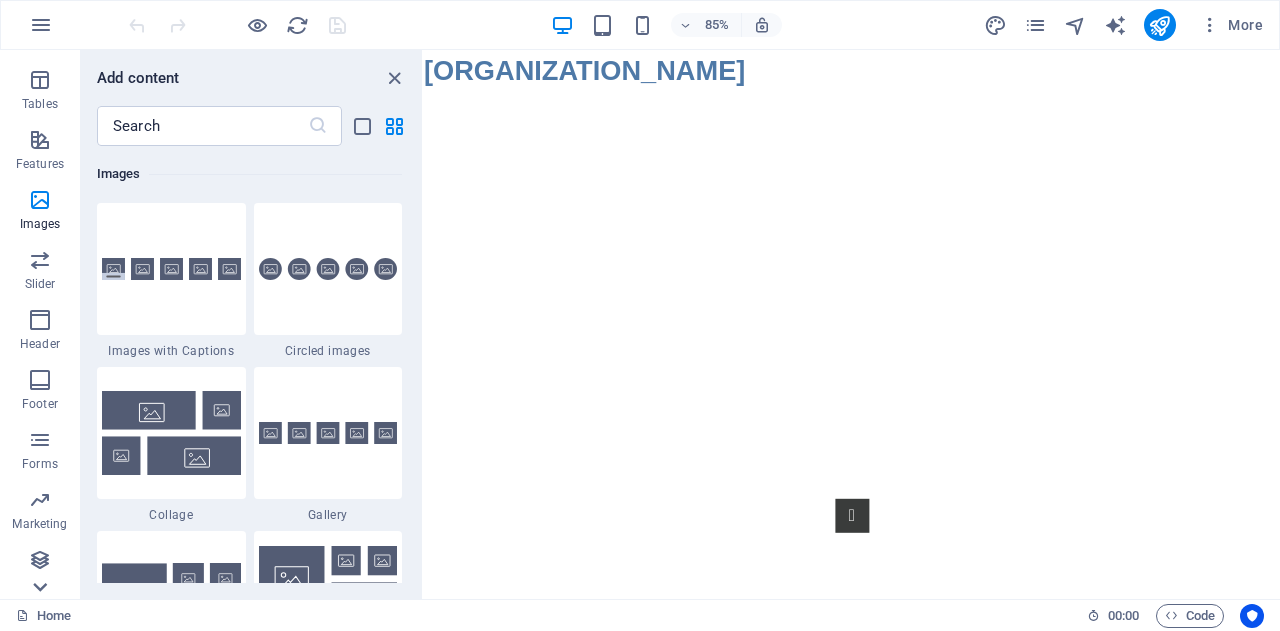 scroll, scrollTop: 350, scrollLeft: 0, axis: vertical 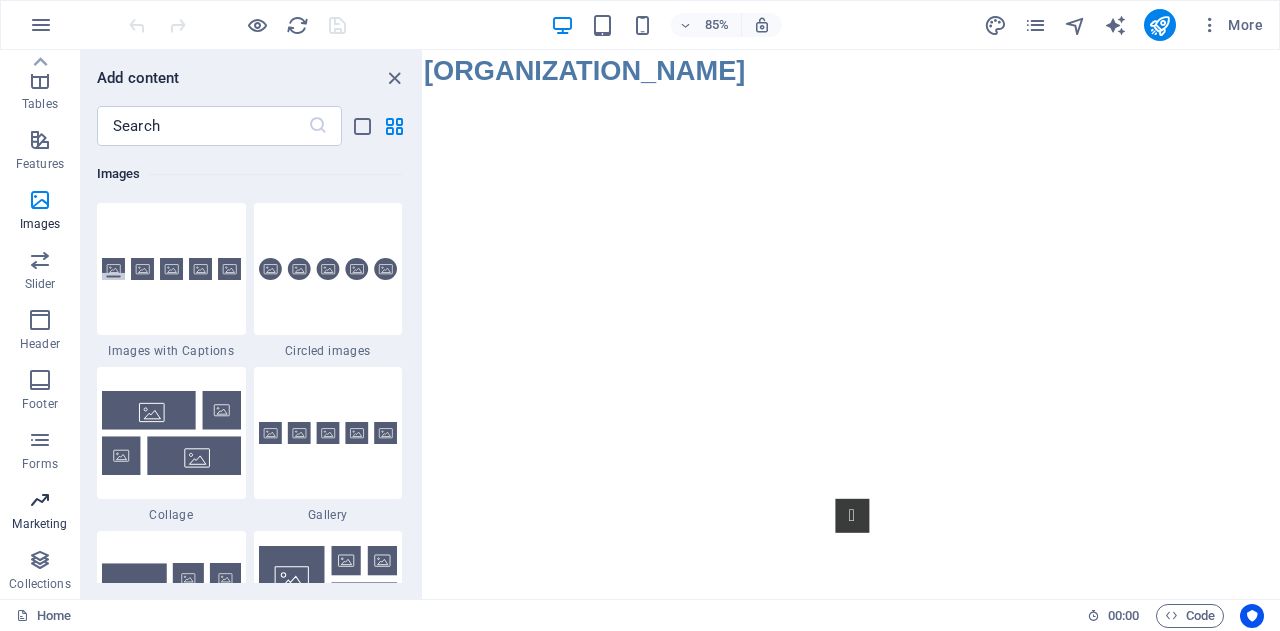 click at bounding box center [40, 500] 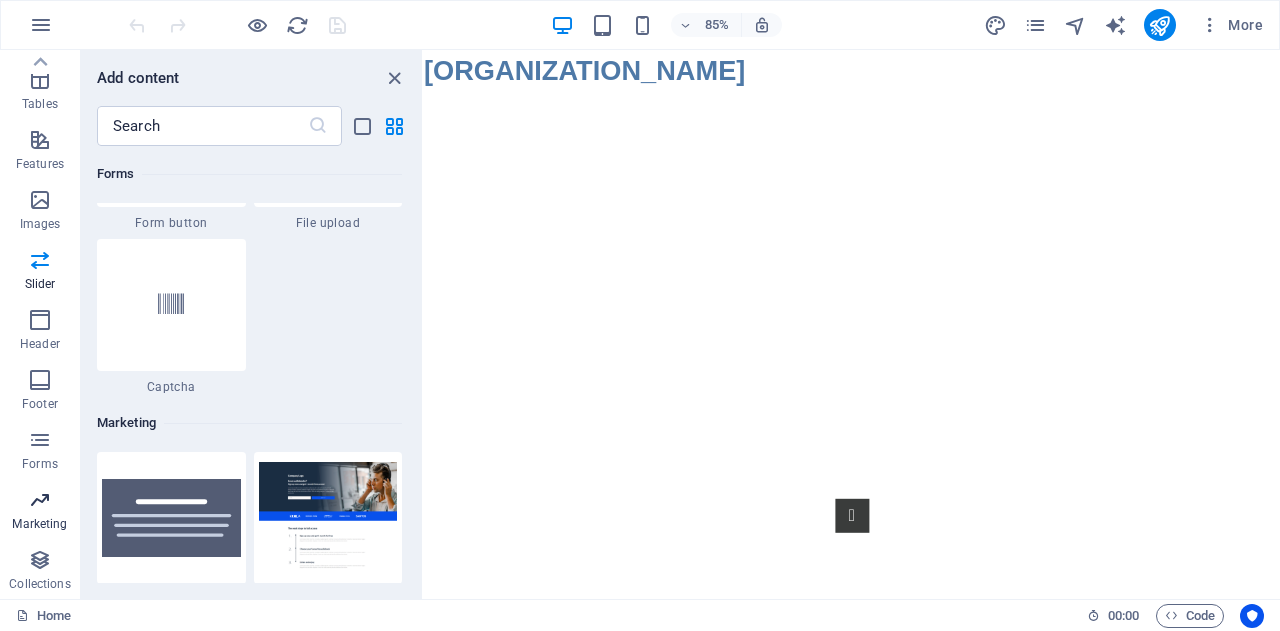 scroll, scrollTop: 16288, scrollLeft: 0, axis: vertical 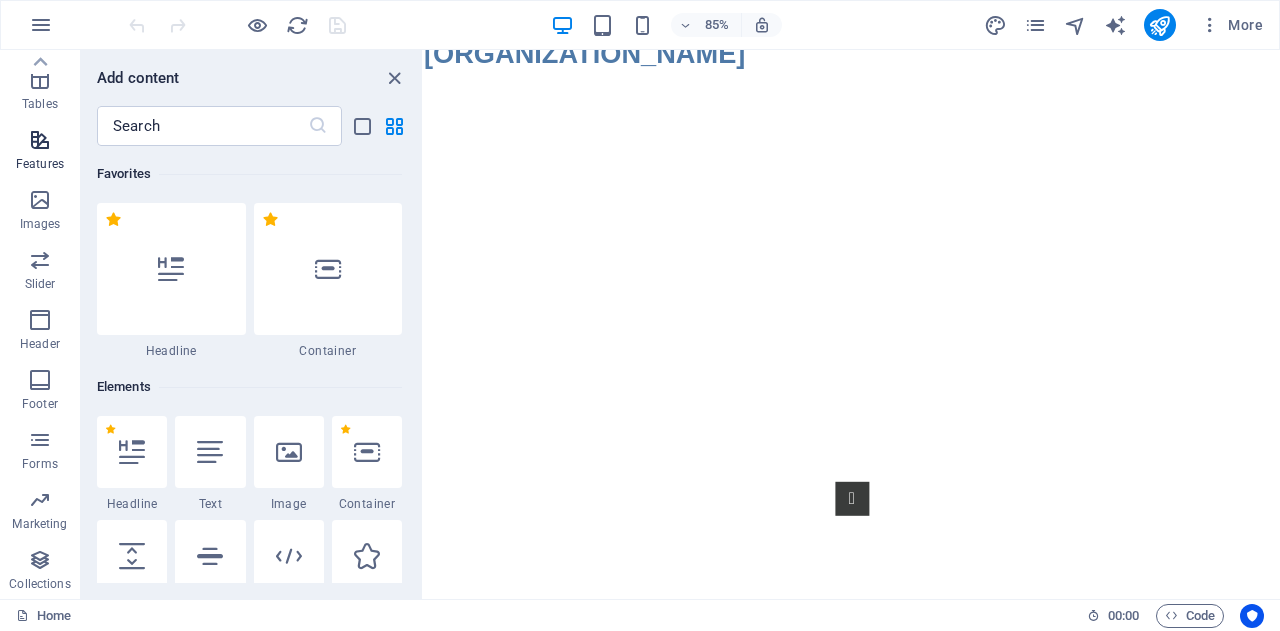 click at bounding box center [40, 140] 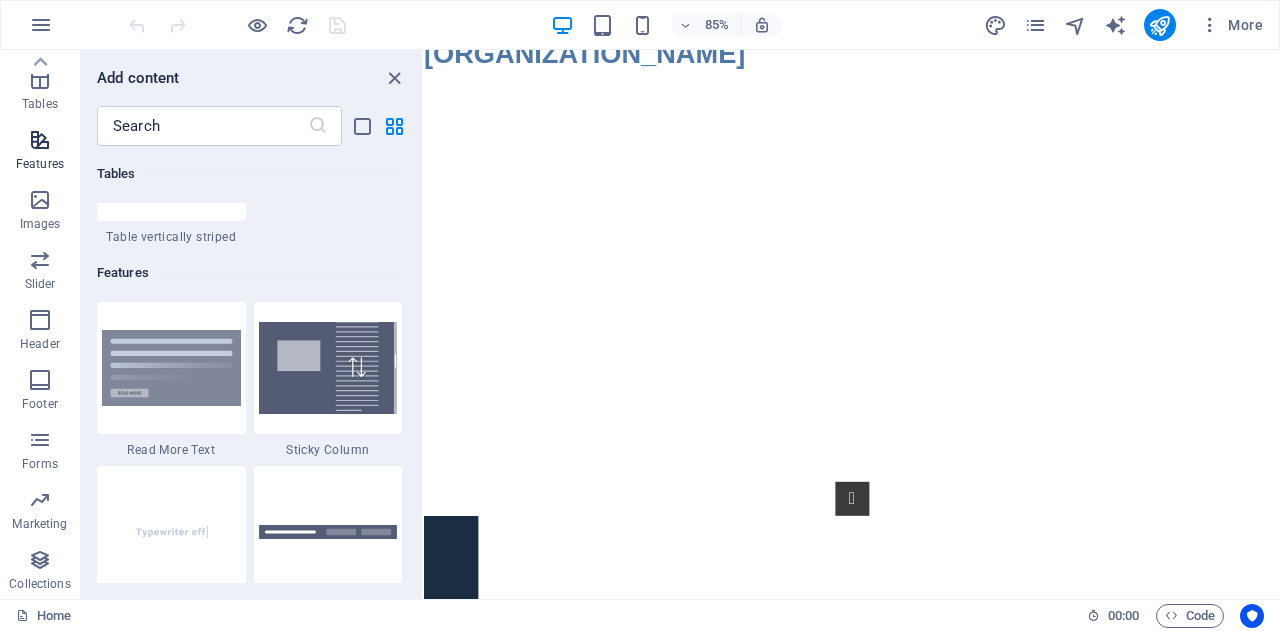scroll, scrollTop: 7795, scrollLeft: 0, axis: vertical 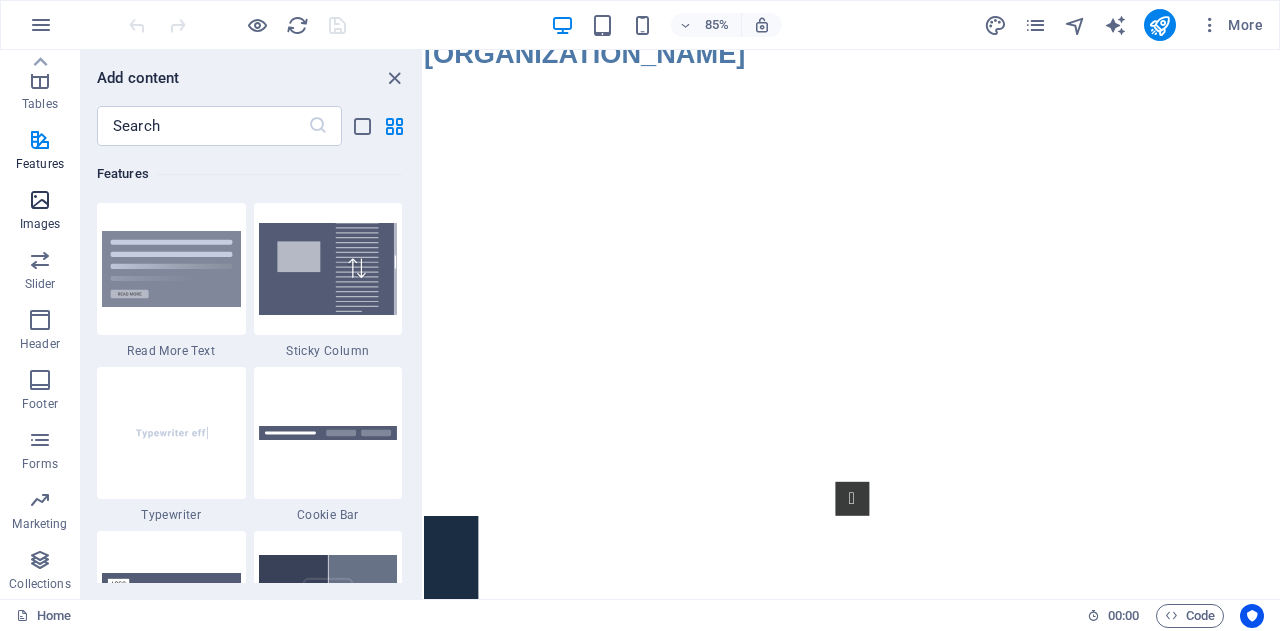 click on "Images" at bounding box center (40, 224) 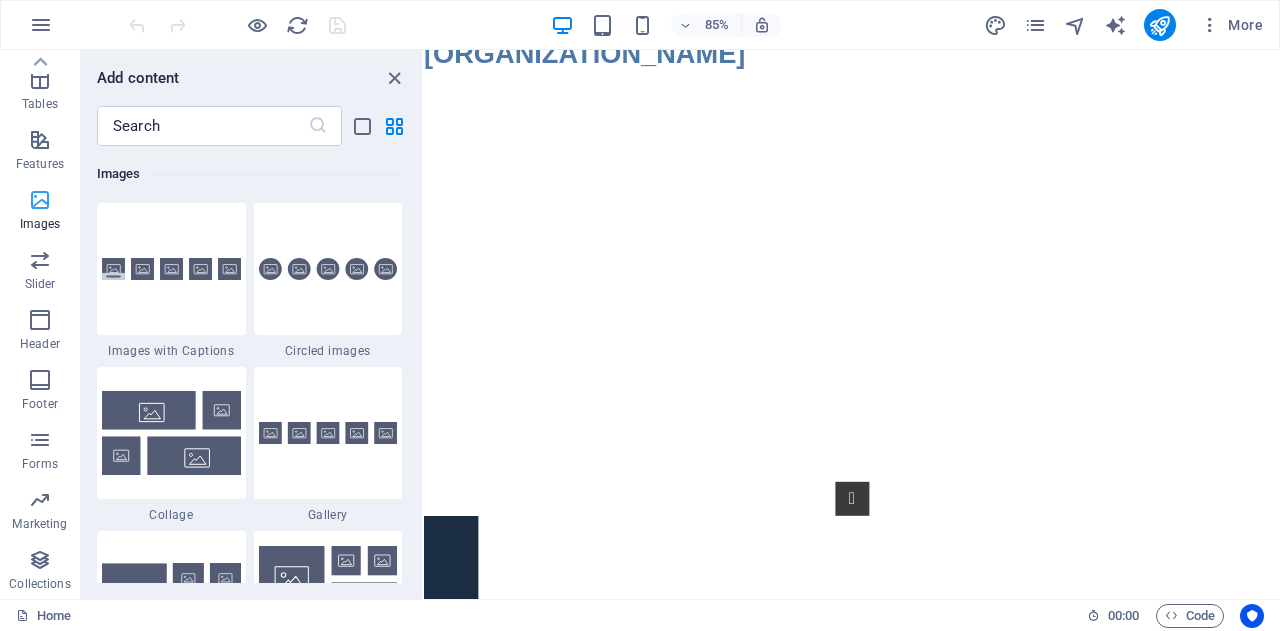 scroll, scrollTop: 10140, scrollLeft: 0, axis: vertical 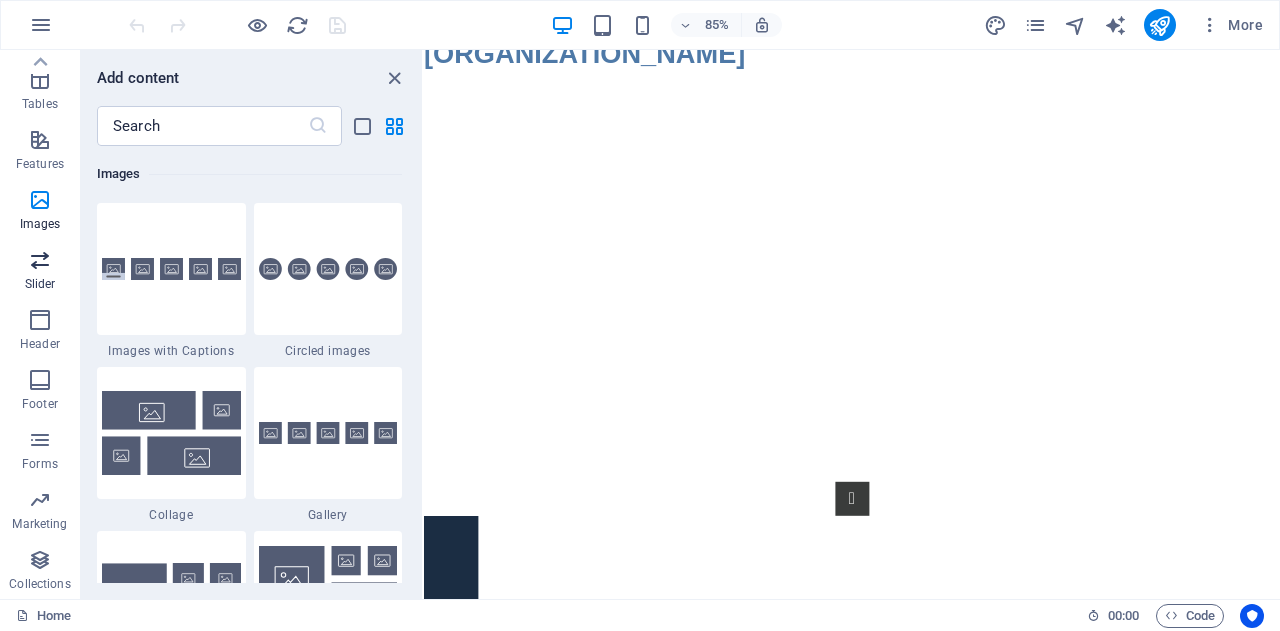 click at bounding box center (40, 260) 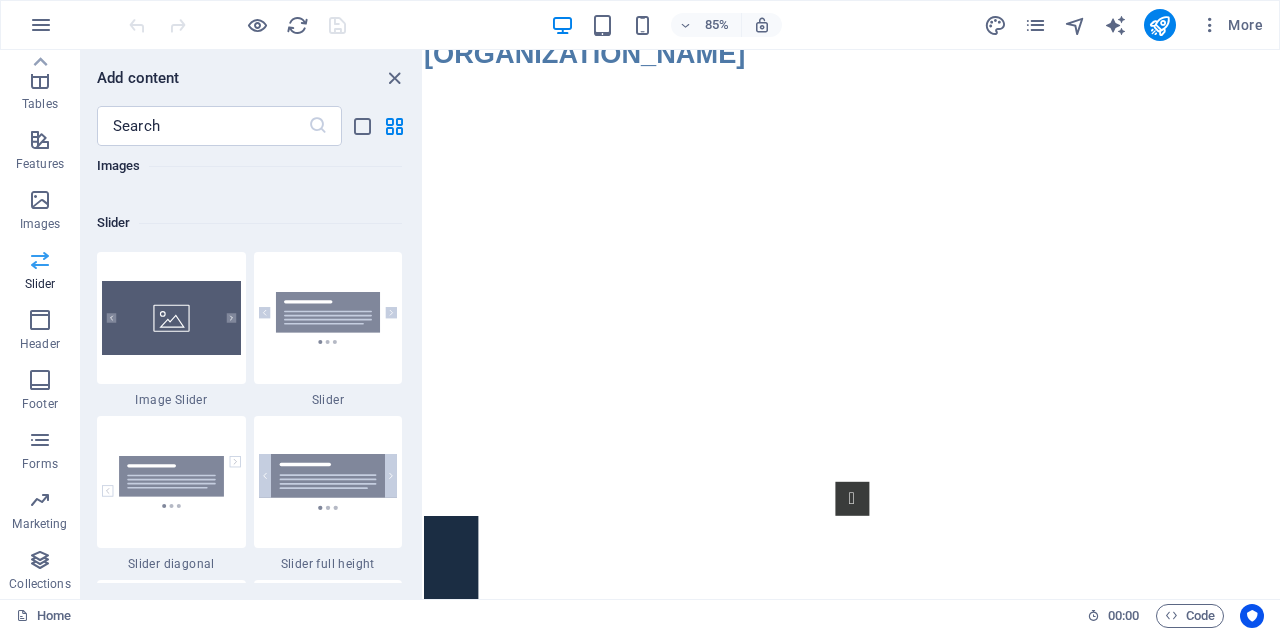 scroll, scrollTop: 11336, scrollLeft: 0, axis: vertical 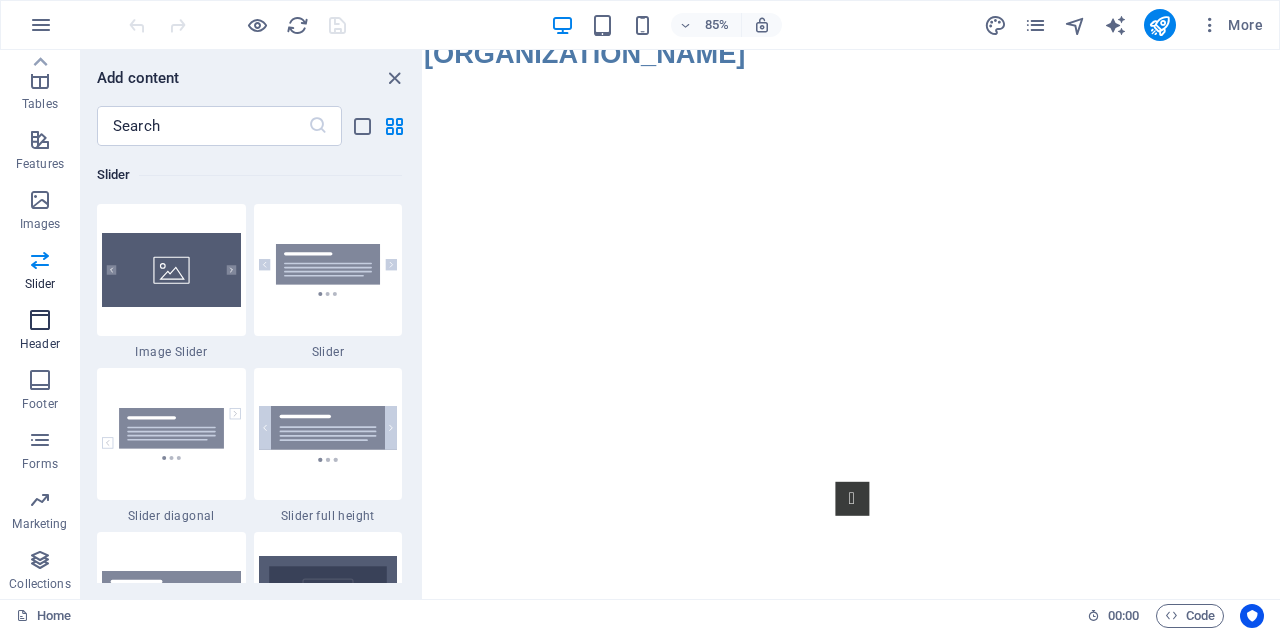 click at bounding box center (40, 320) 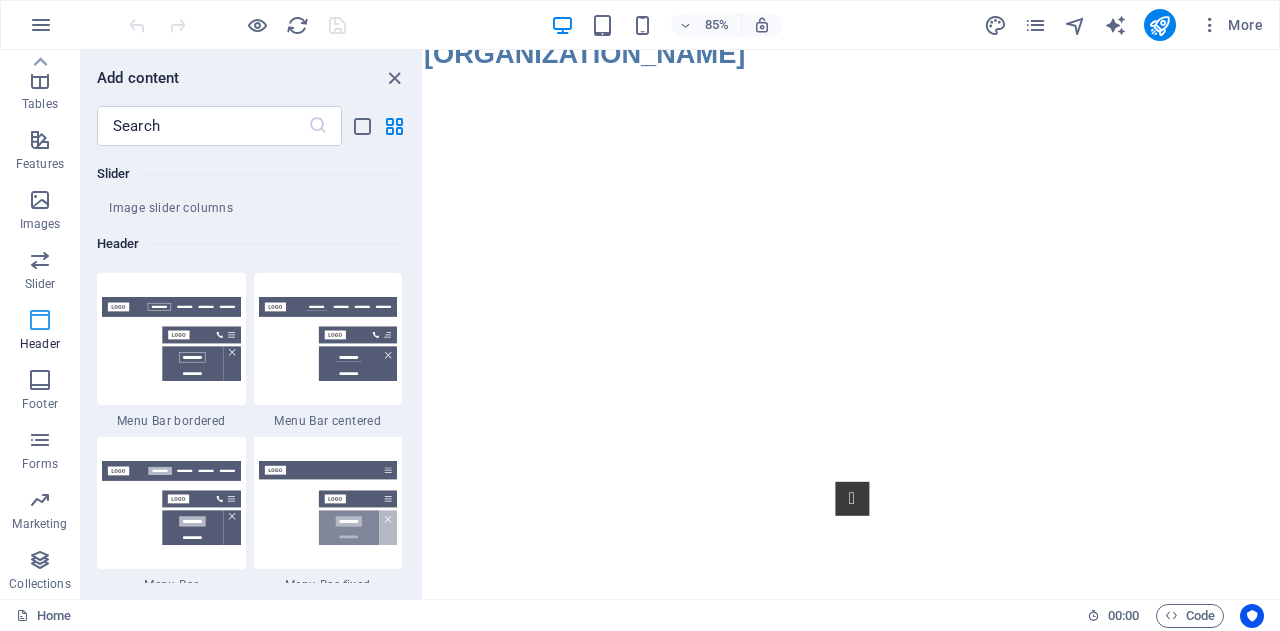 scroll, scrollTop: 12042, scrollLeft: 0, axis: vertical 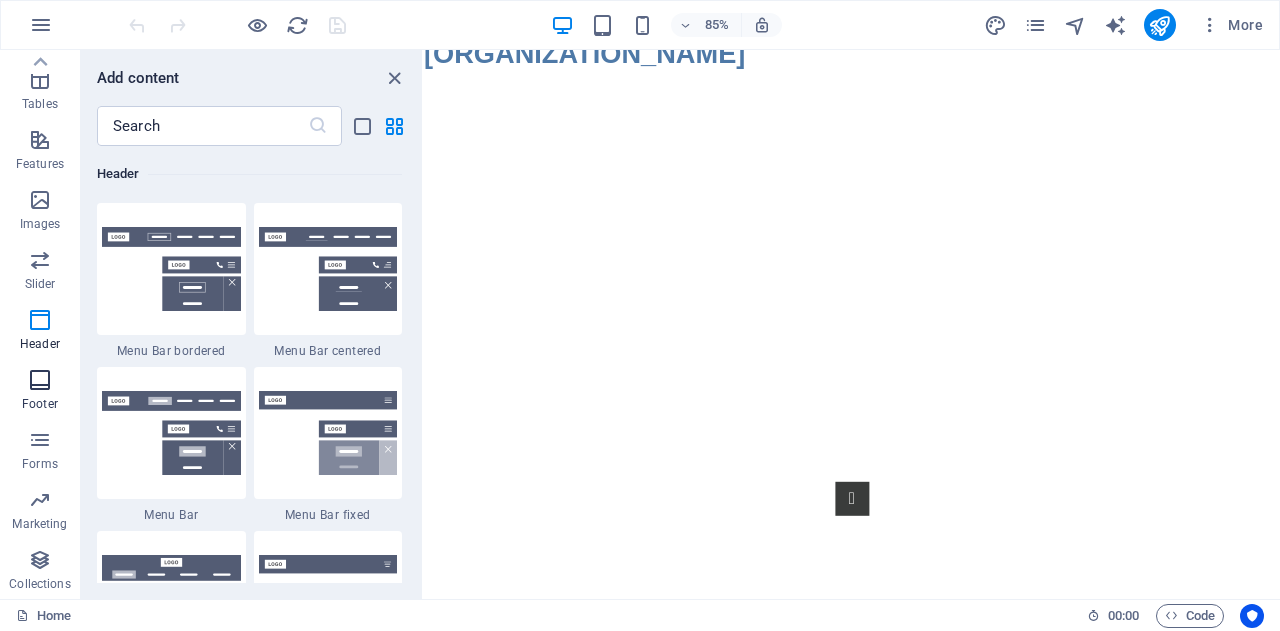 click at bounding box center [40, 380] 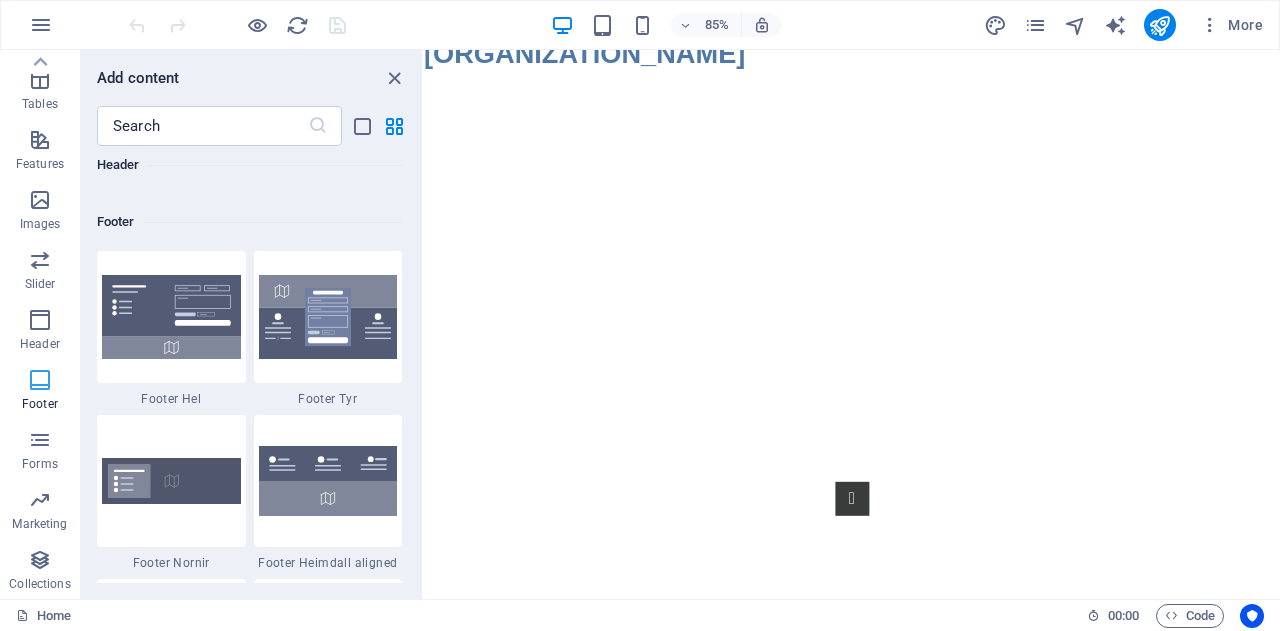 scroll, scrollTop: 13239, scrollLeft: 0, axis: vertical 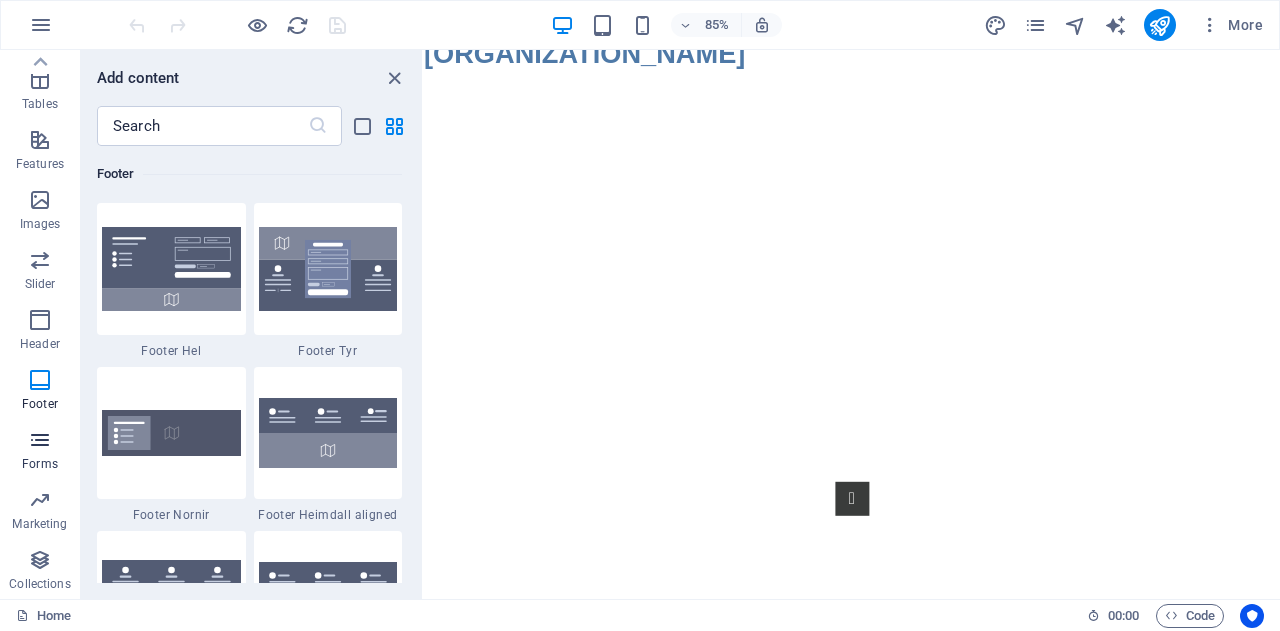 click at bounding box center (40, 440) 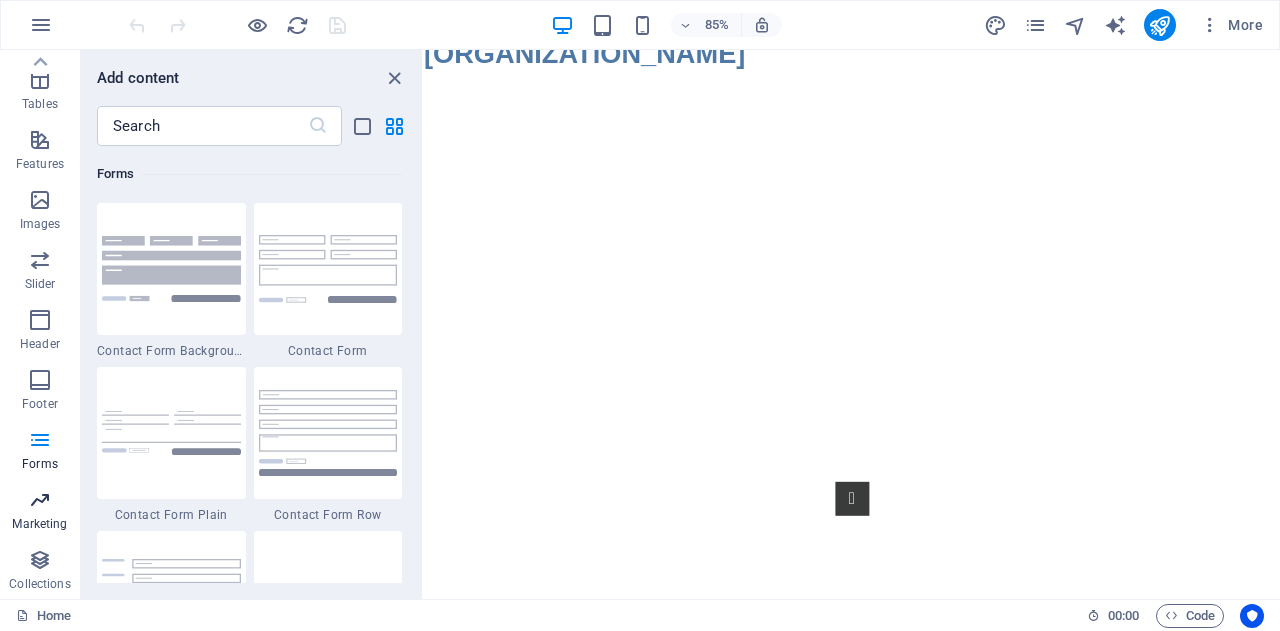 click at bounding box center [40, 500] 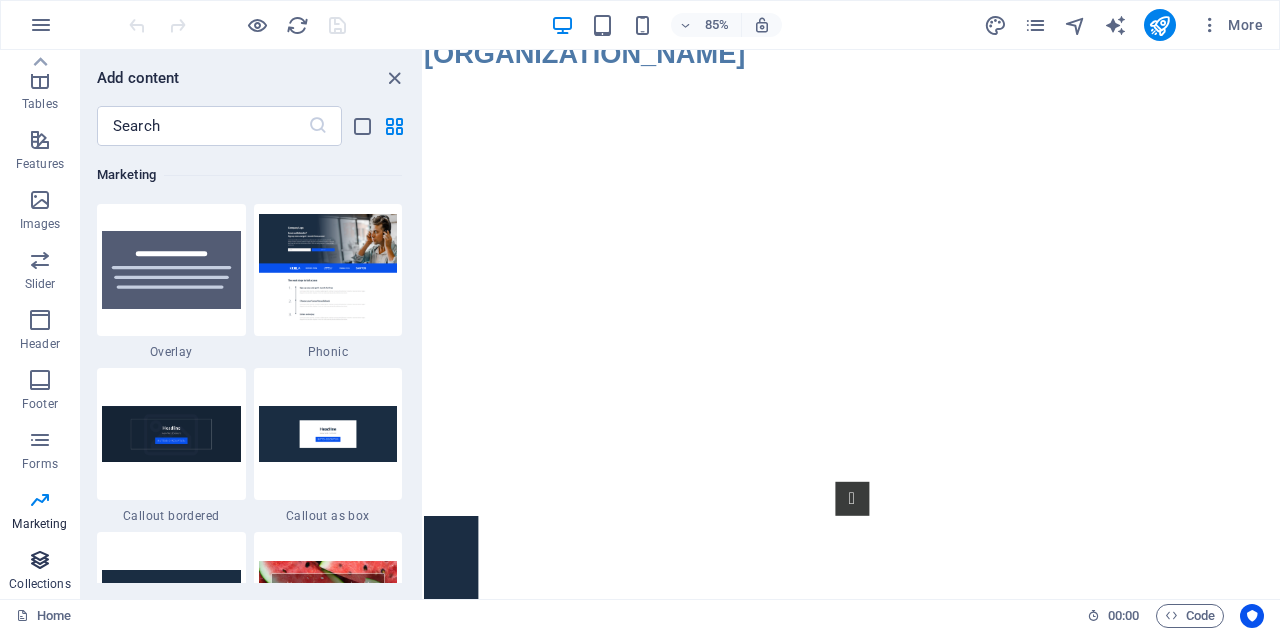 click at bounding box center [40, 560] 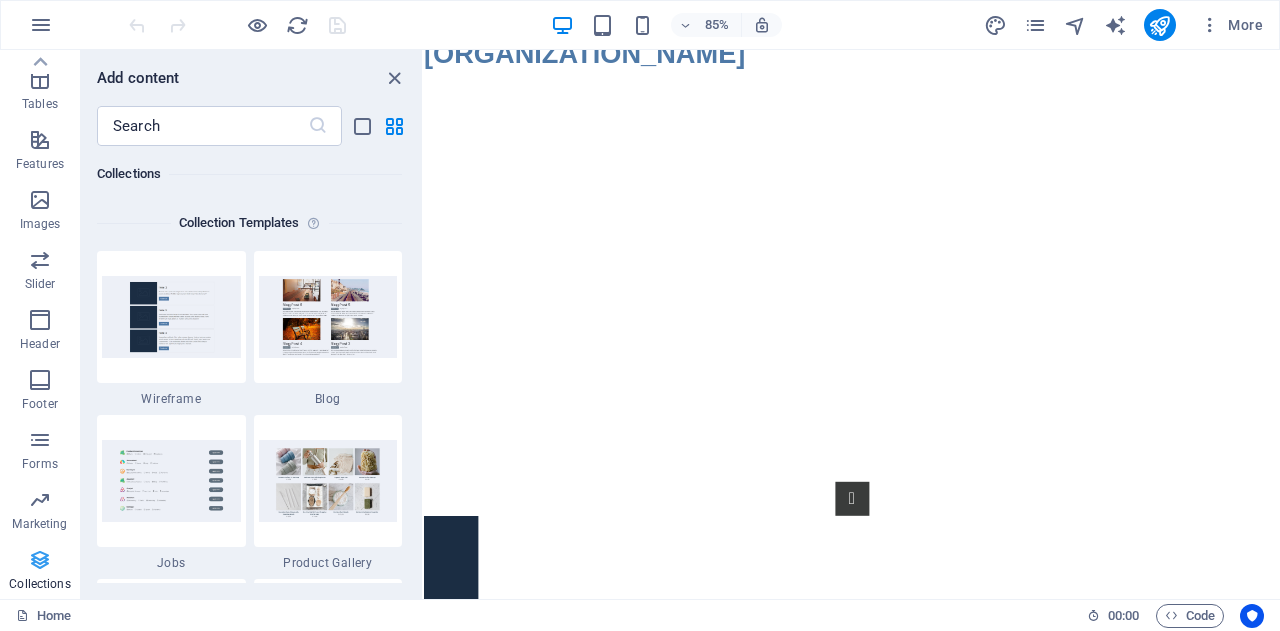 scroll, scrollTop: 18306, scrollLeft: 0, axis: vertical 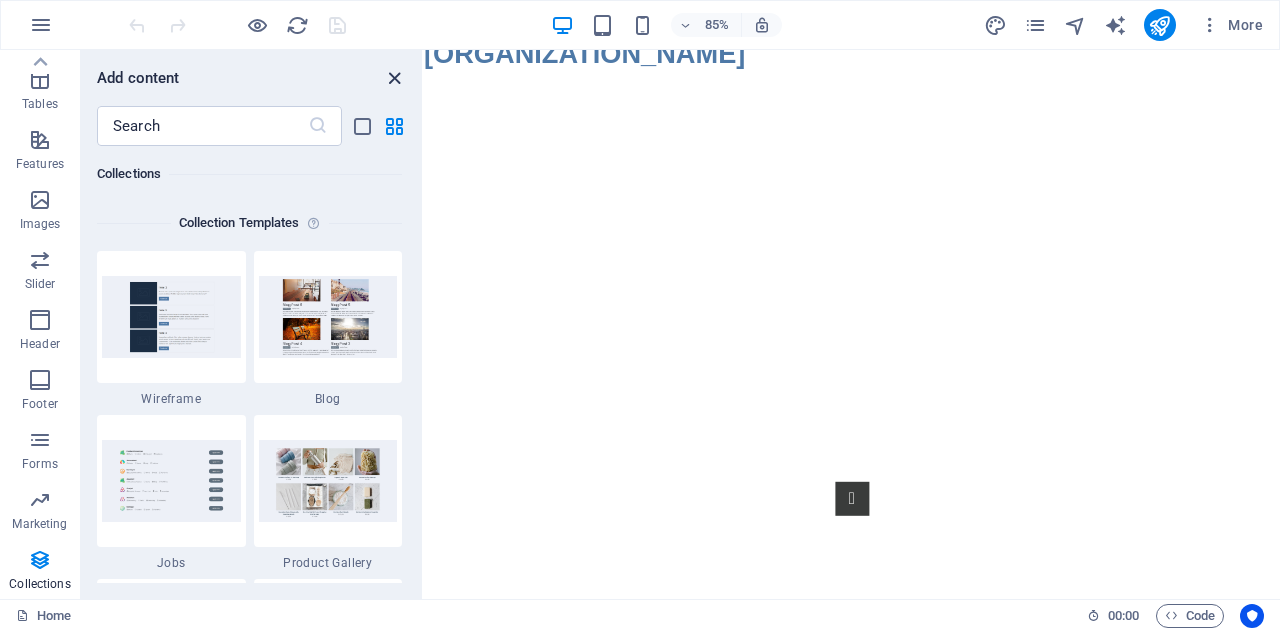 click at bounding box center [394, 78] 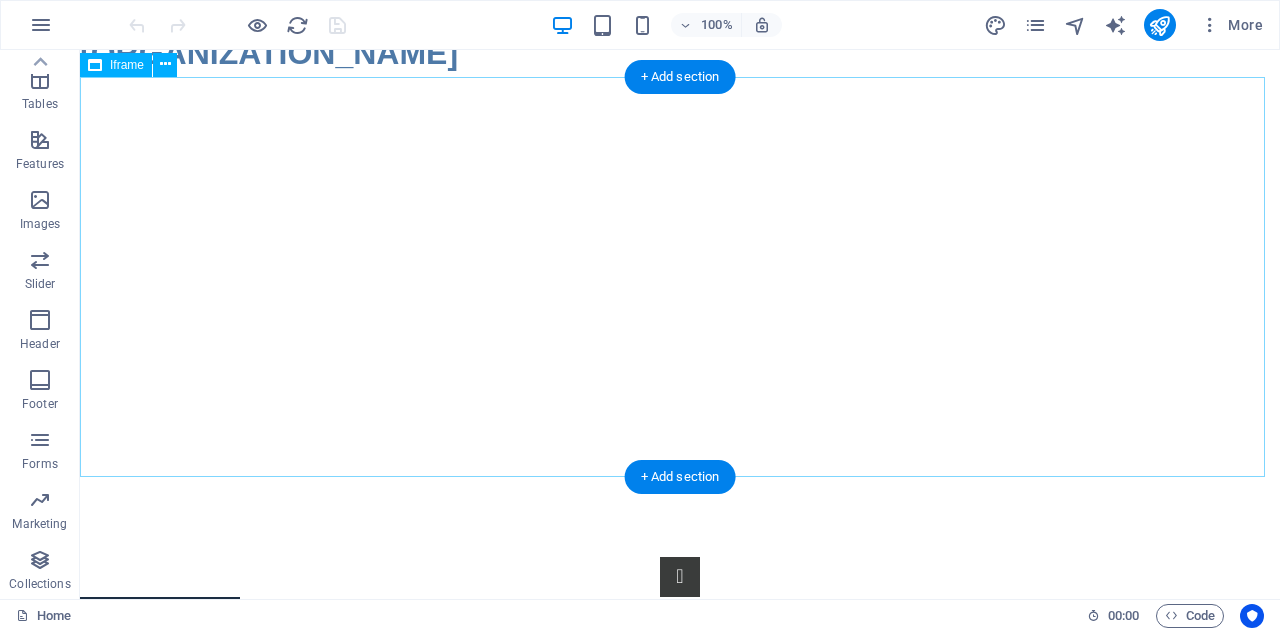 click on "</div>" at bounding box center (680, 277) 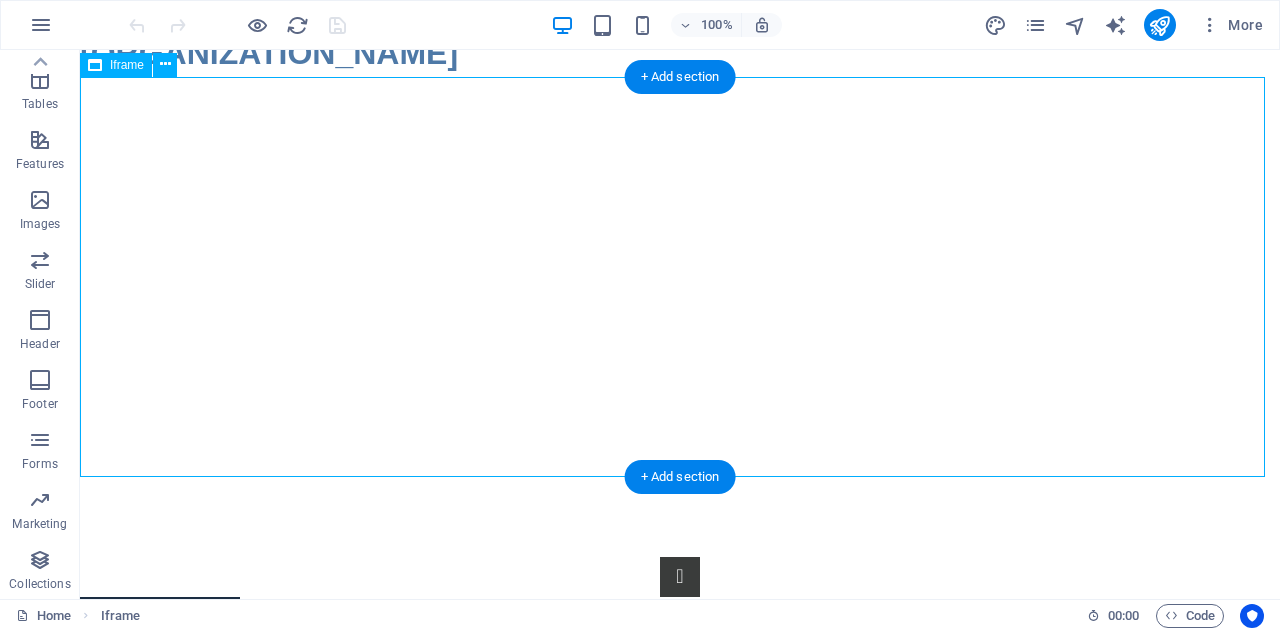 click on "</div>" at bounding box center (680, 277) 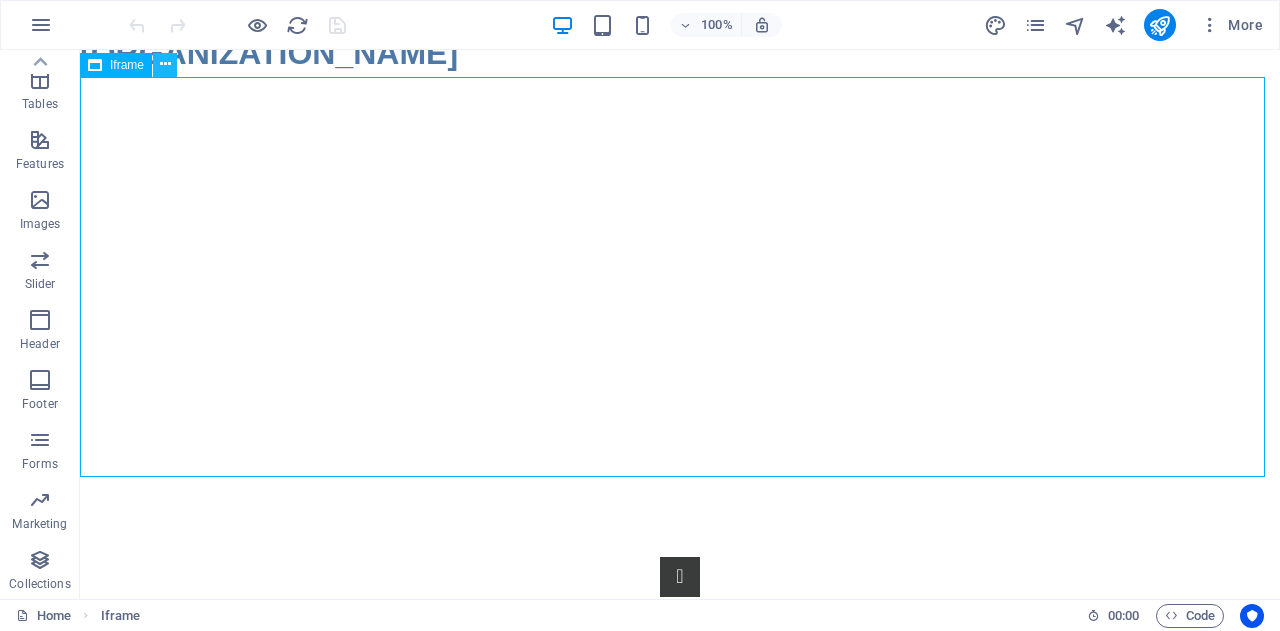 click at bounding box center (165, 64) 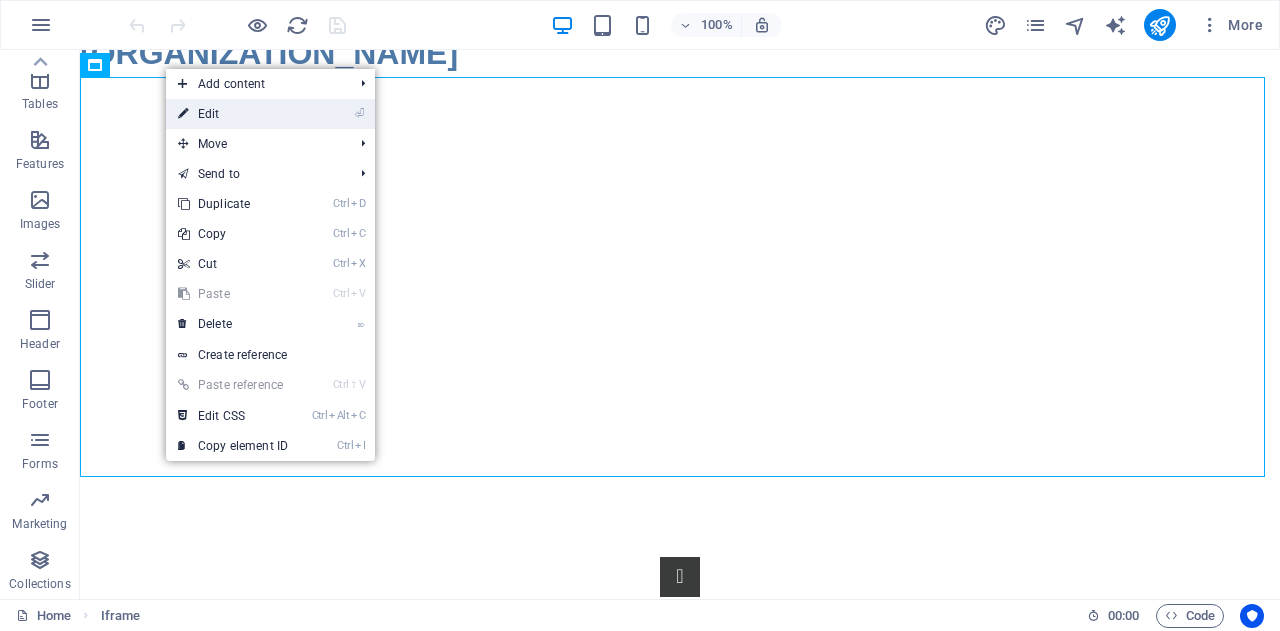 drag, startPoint x: 202, startPoint y: 109, endPoint x: 210, endPoint y: 59, distance: 50.635956 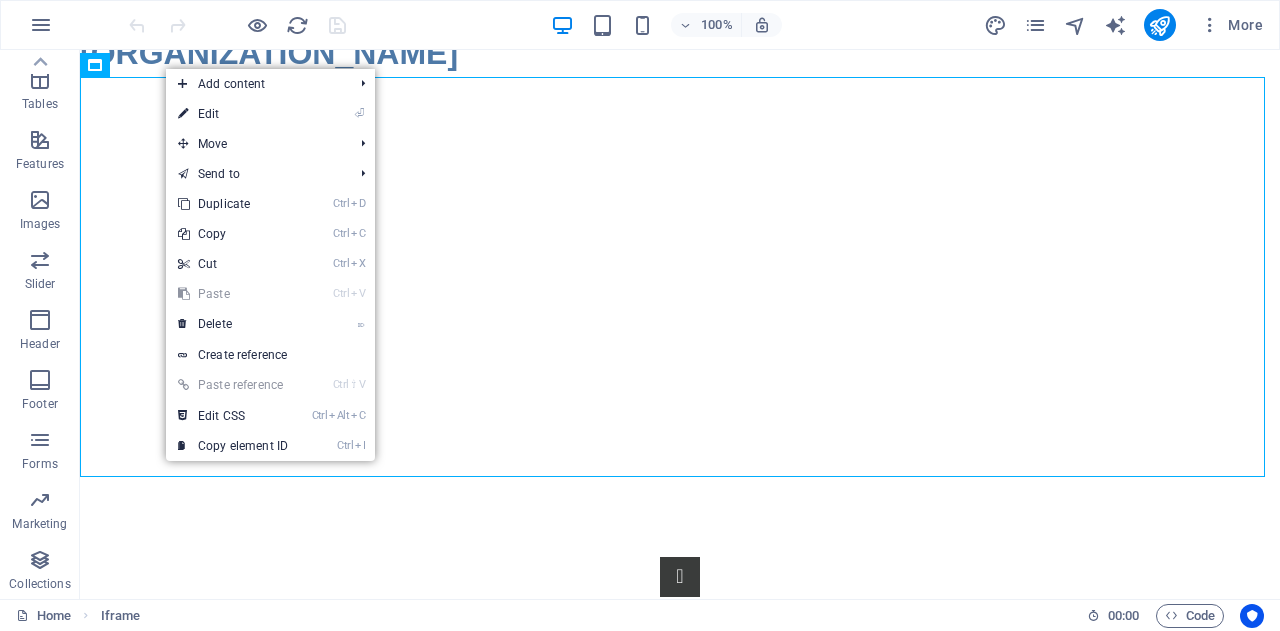 select on "%" 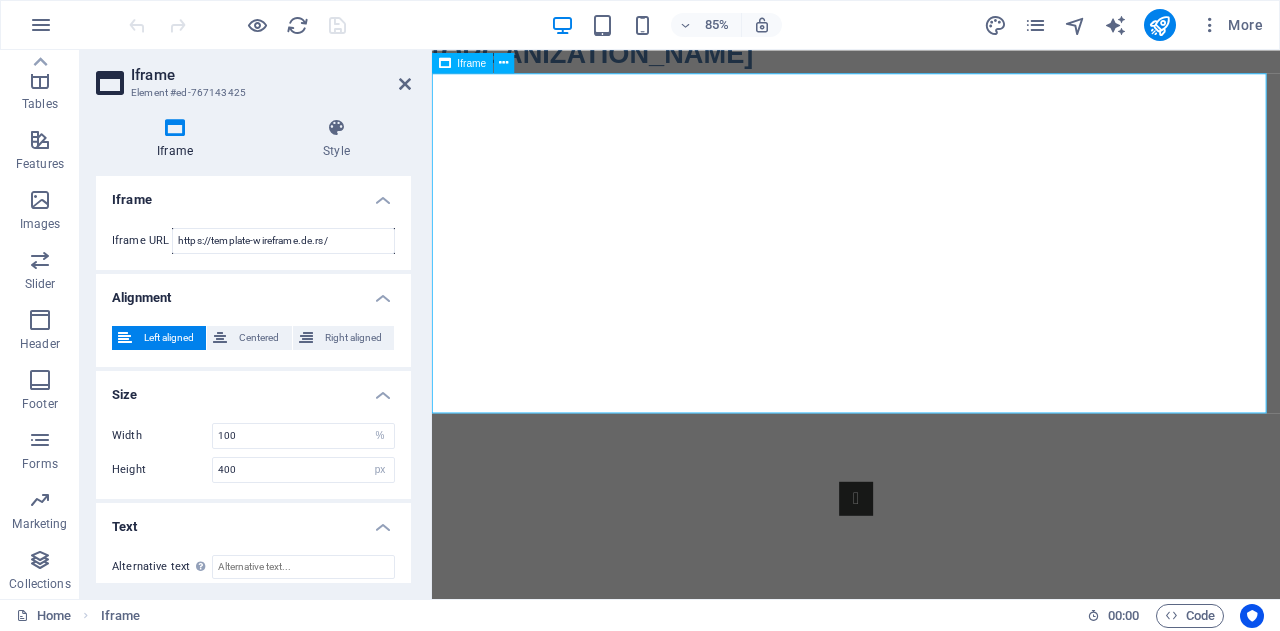click on "</div>" at bounding box center [931, 277] 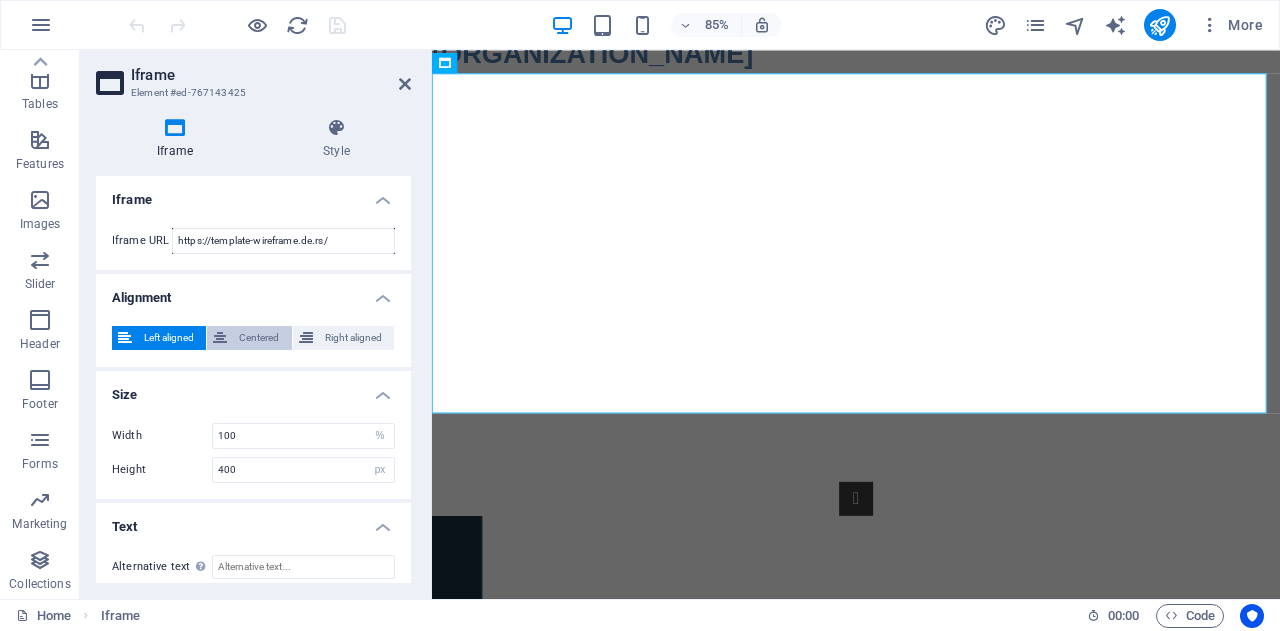 click on "Centered" at bounding box center [259, 338] 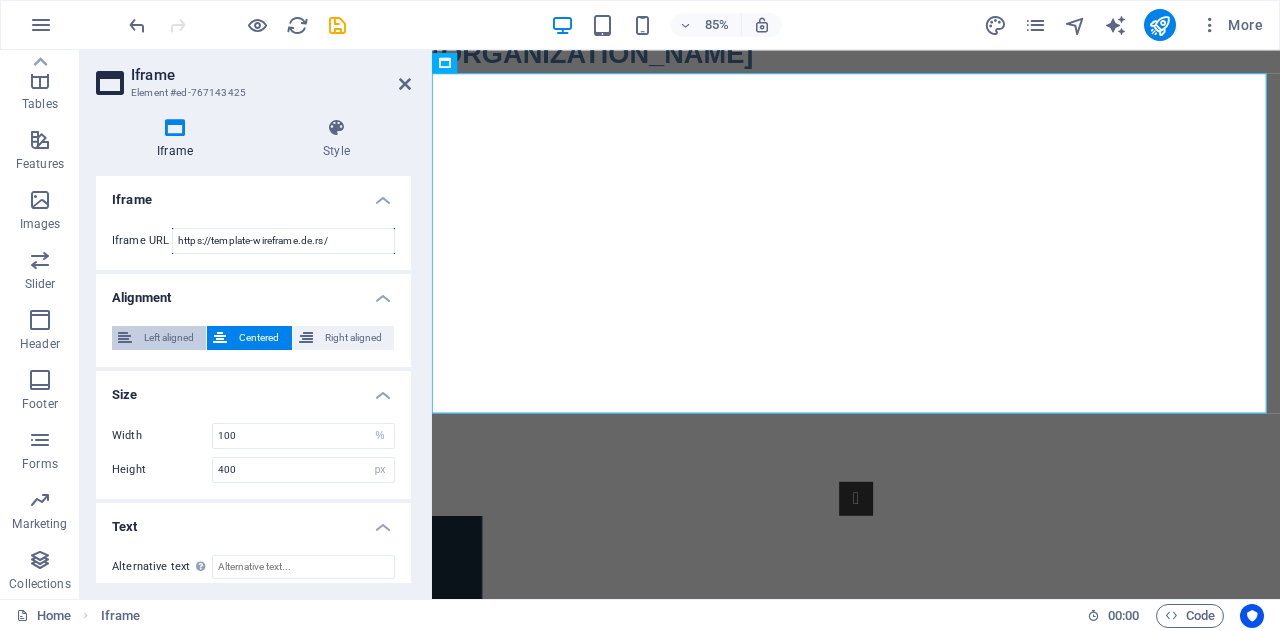 click on "Left aligned" at bounding box center (169, 338) 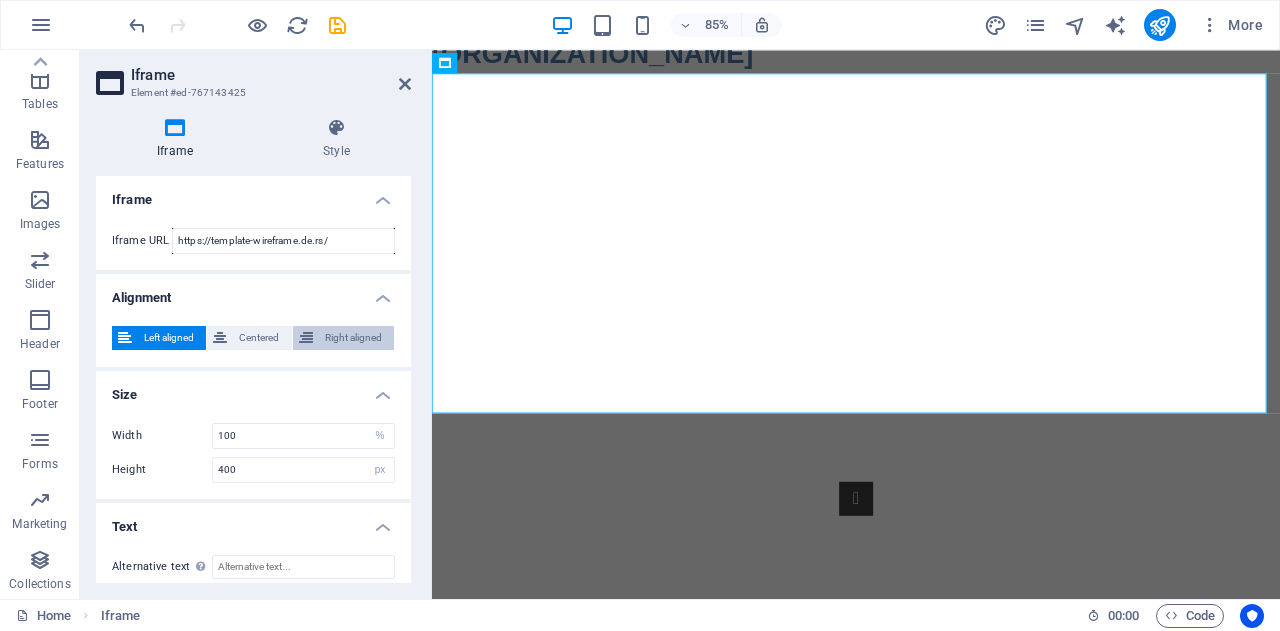 click on "Right aligned" at bounding box center (353, 338) 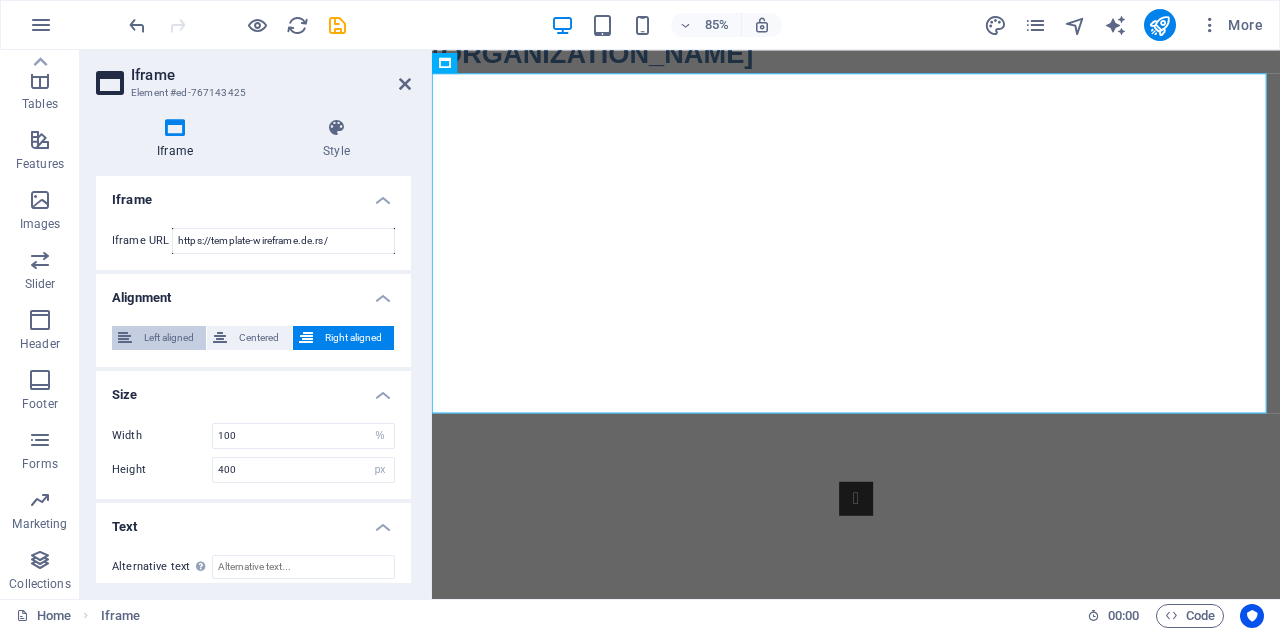 click on "Left aligned" at bounding box center [169, 338] 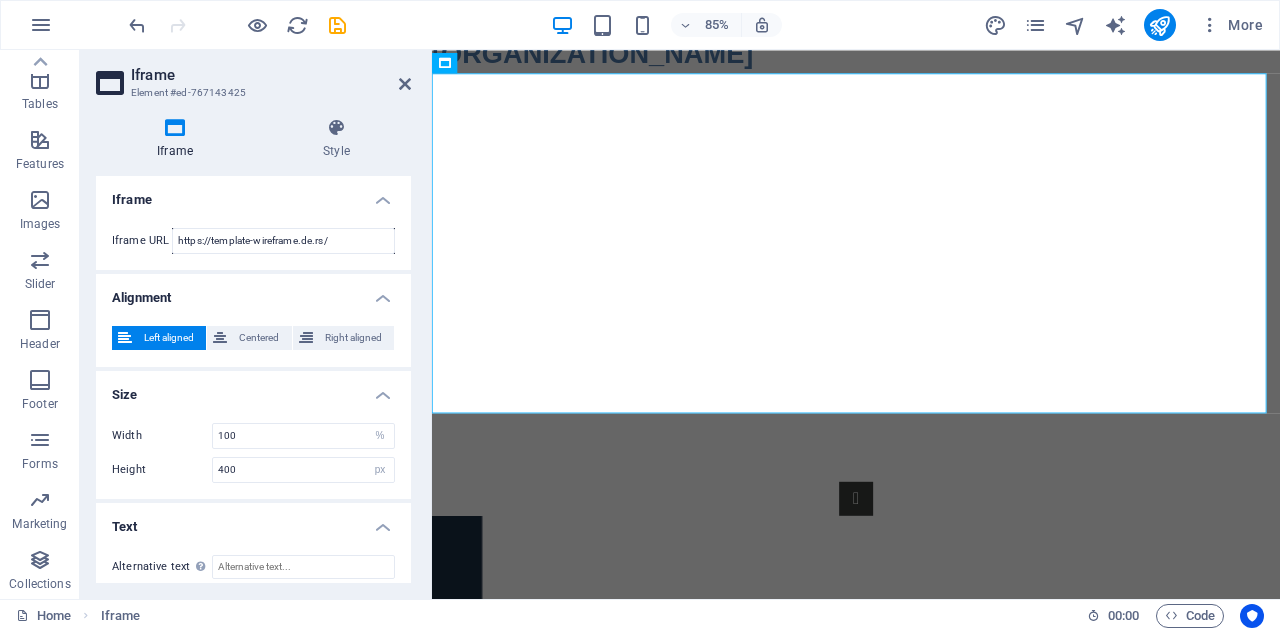 scroll, scrollTop: 9, scrollLeft: 0, axis: vertical 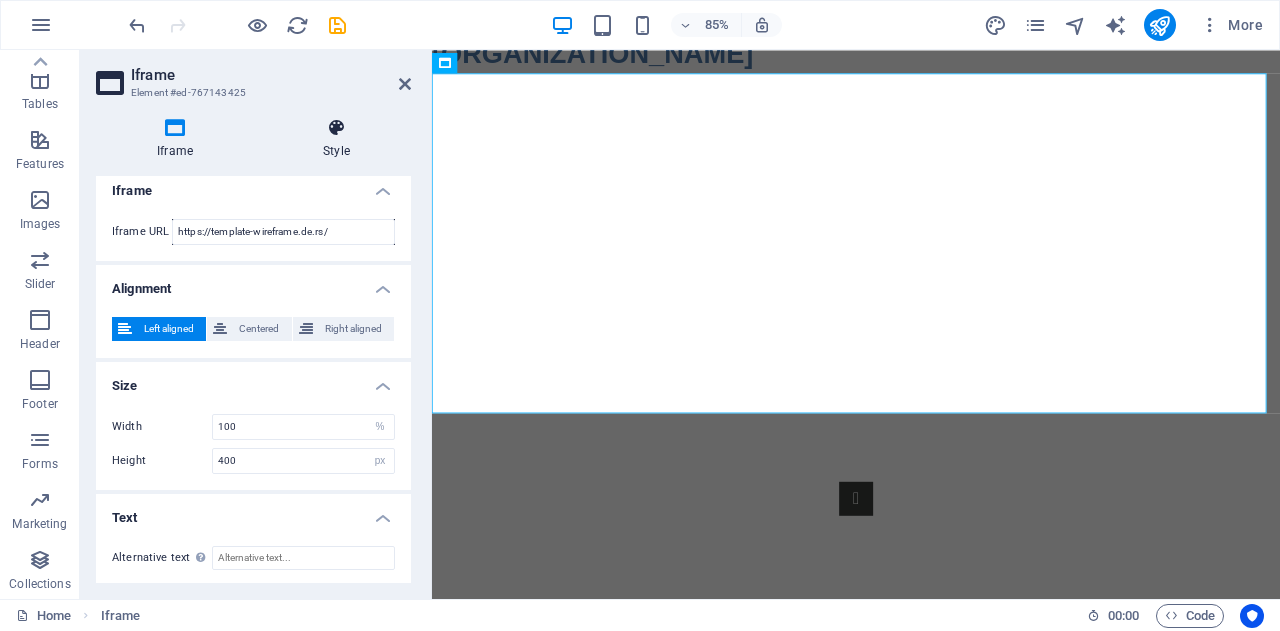 click at bounding box center [336, 128] 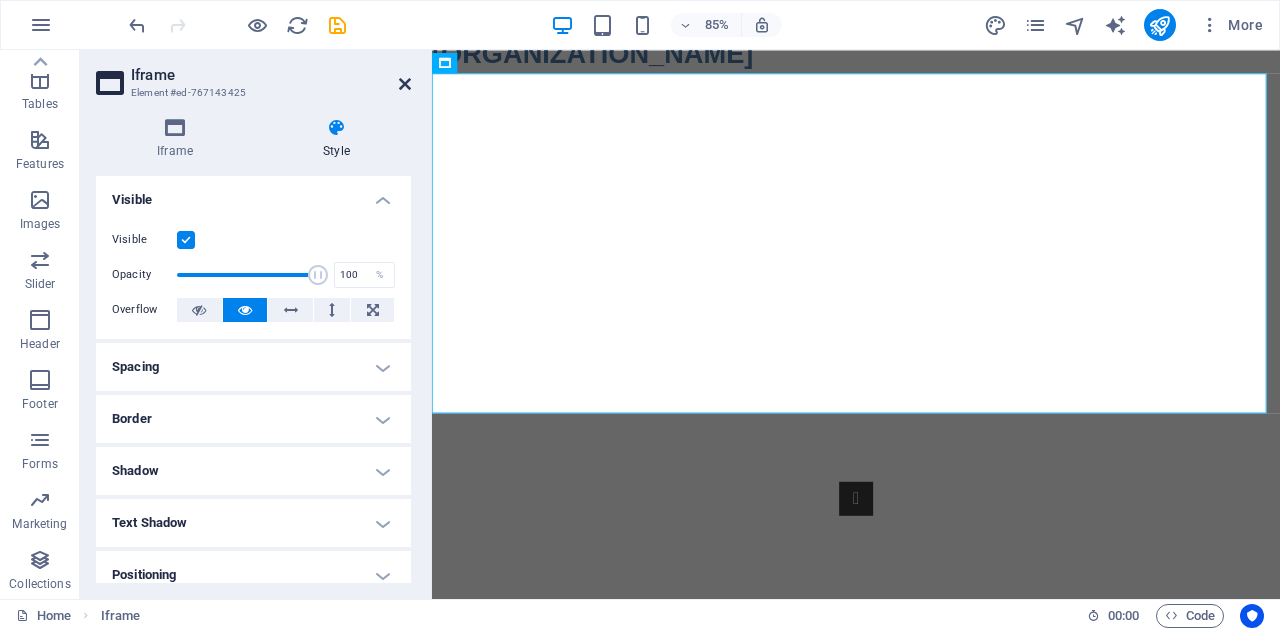 click at bounding box center (405, 84) 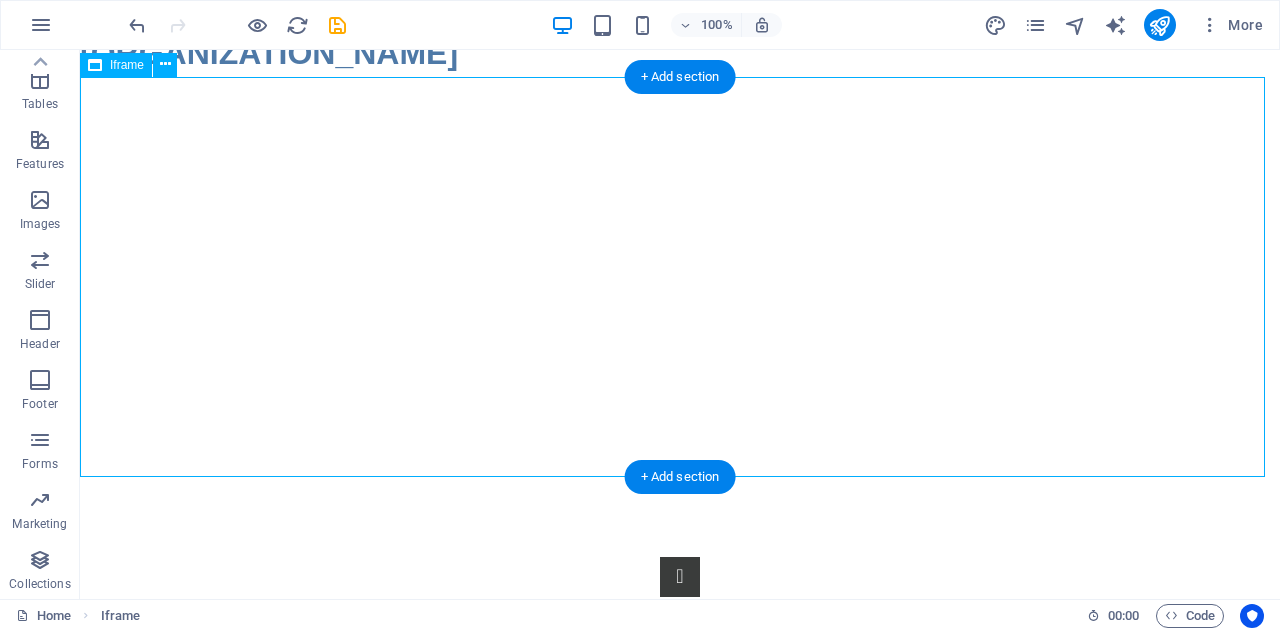 click on "</div>" at bounding box center [680, 277] 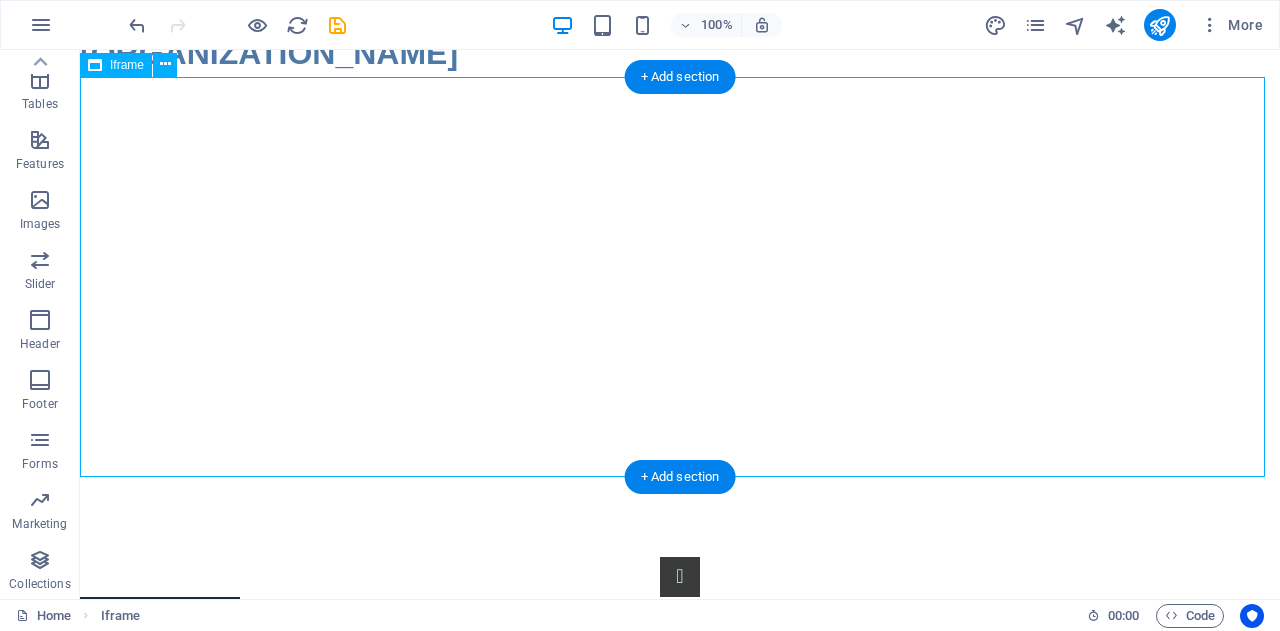 scroll, scrollTop: 10, scrollLeft: 0, axis: vertical 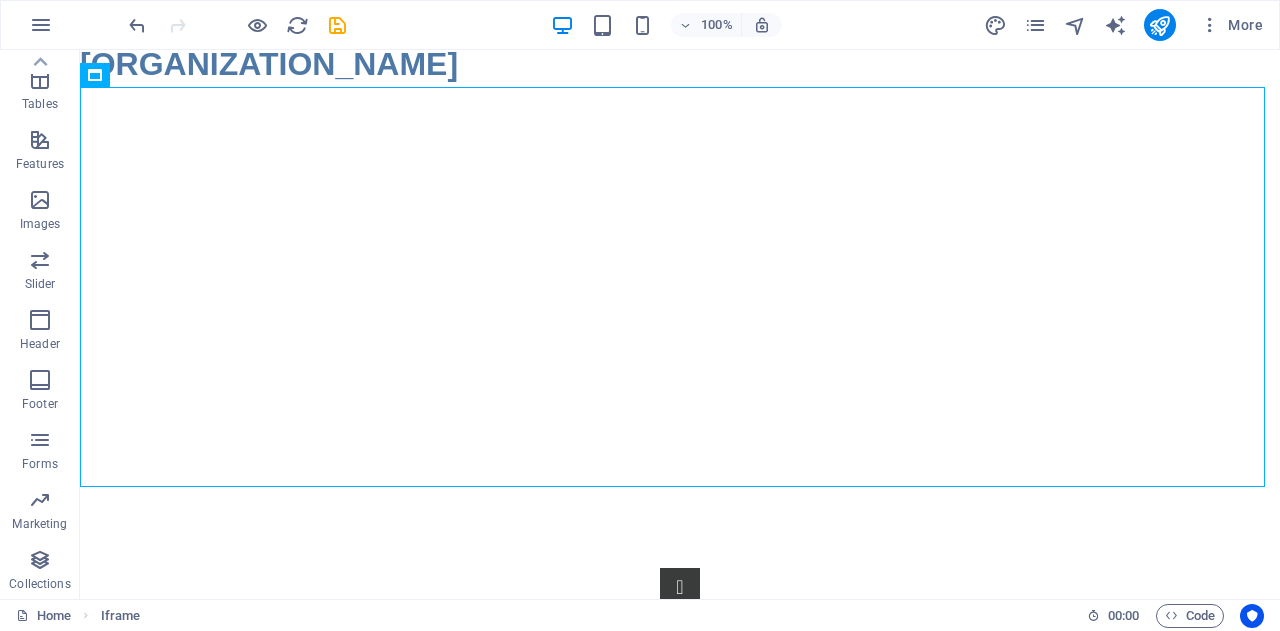 drag, startPoint x: 1258, startPoint y: 108, endPoint x: 1264, endPoint y: 191, distance: 83.21658 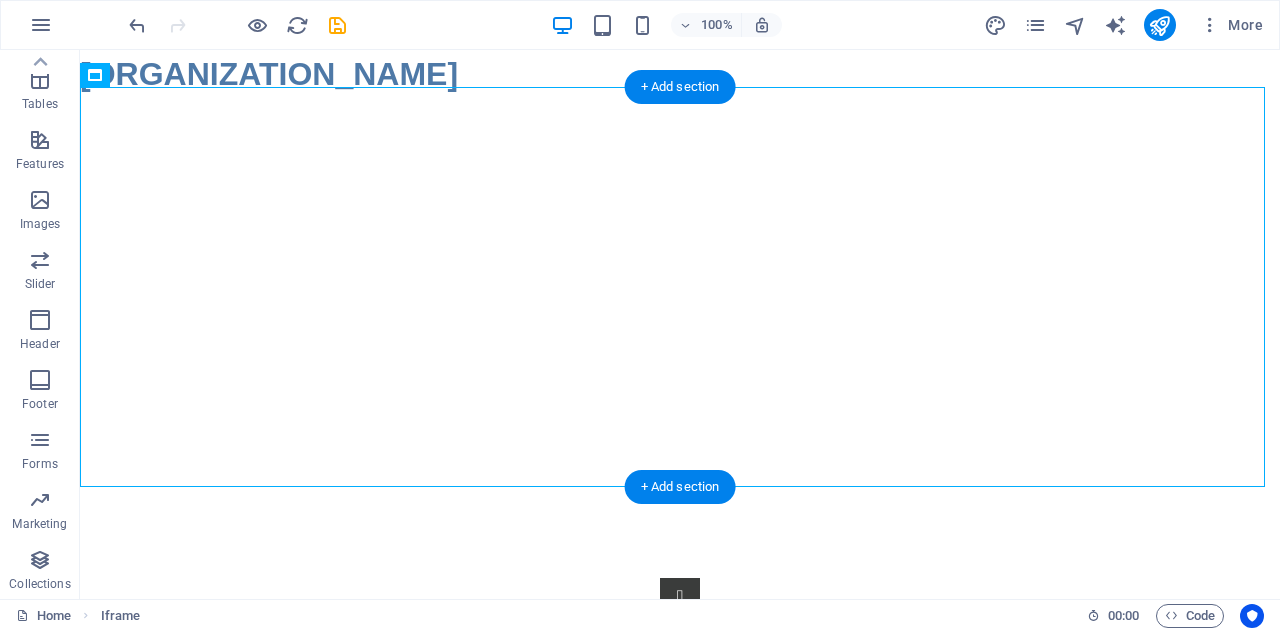 scroll, scrollTop: 0, scrollLeft: 0, axis: both 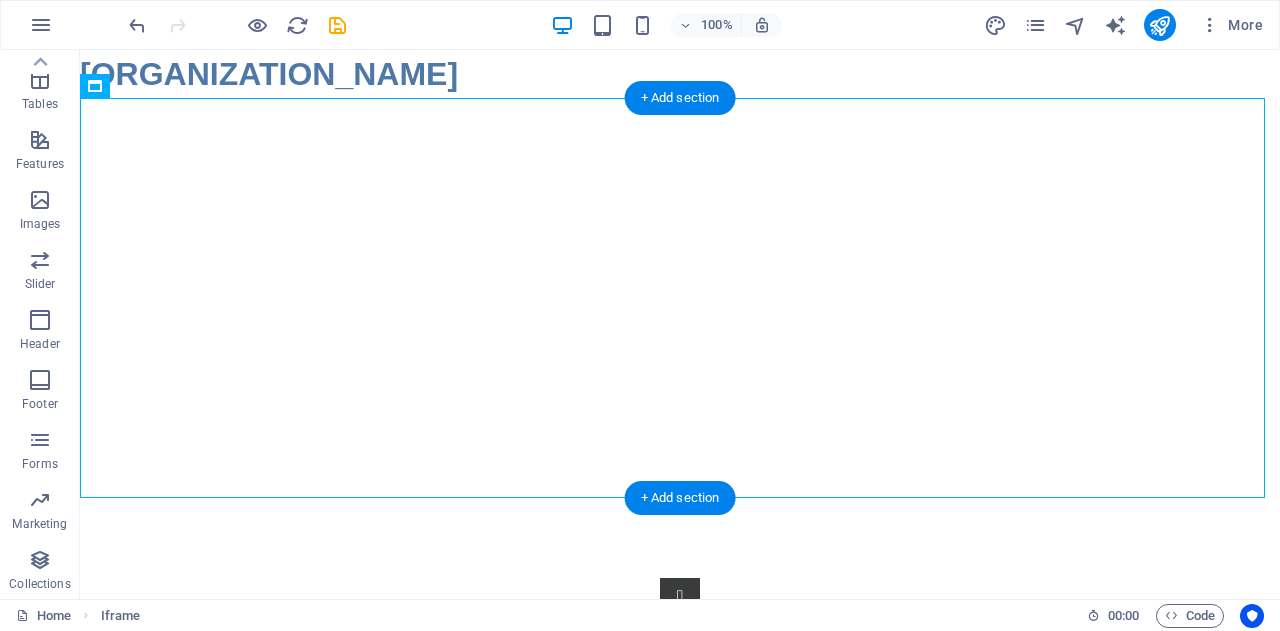 click on "</div>" at bounding box center (680, 298) 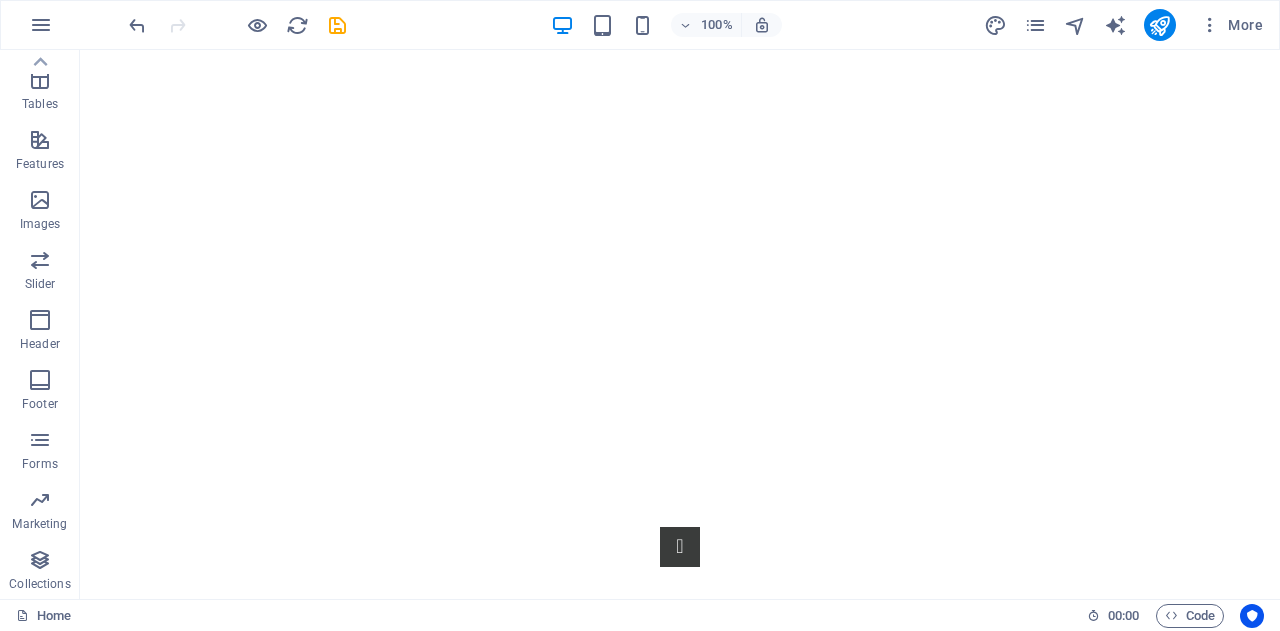 scroll, scrollTop: 0, scrollLeft: 0, axis: both 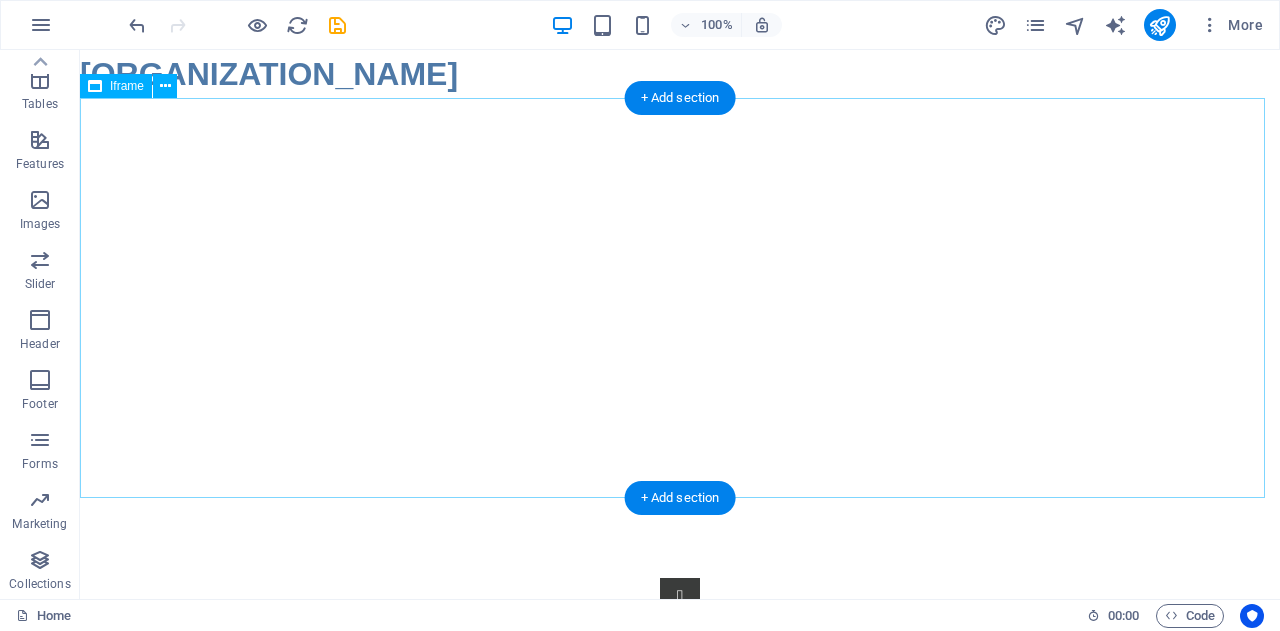 click on "</div>" at bounding box center [680, 298] 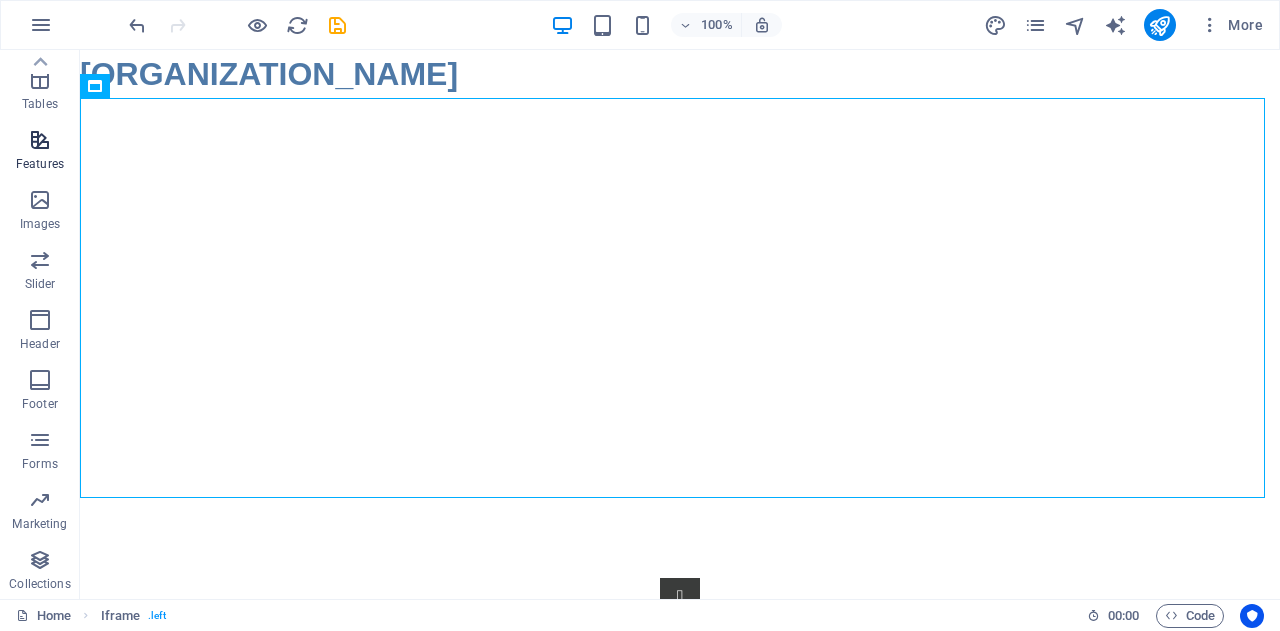 click at bounding box center (40, 140) 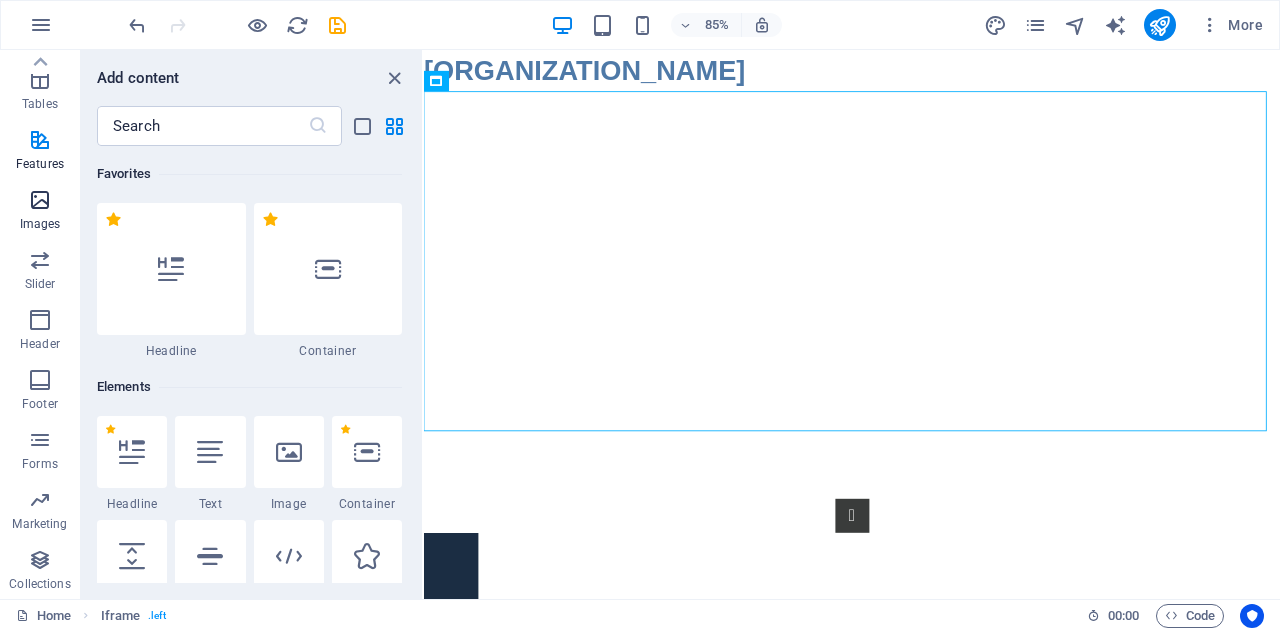 click at bounding box center (40, 200) 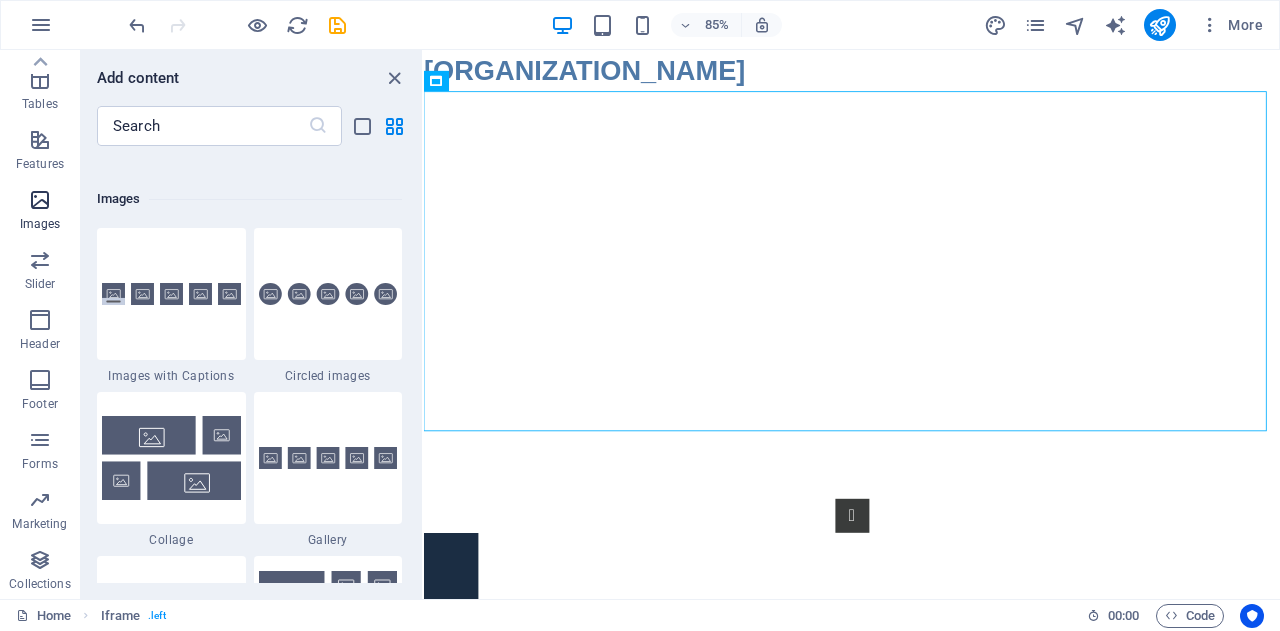 scroll, scrollTop: 10140, scrollLeft: 0, axis: vertical 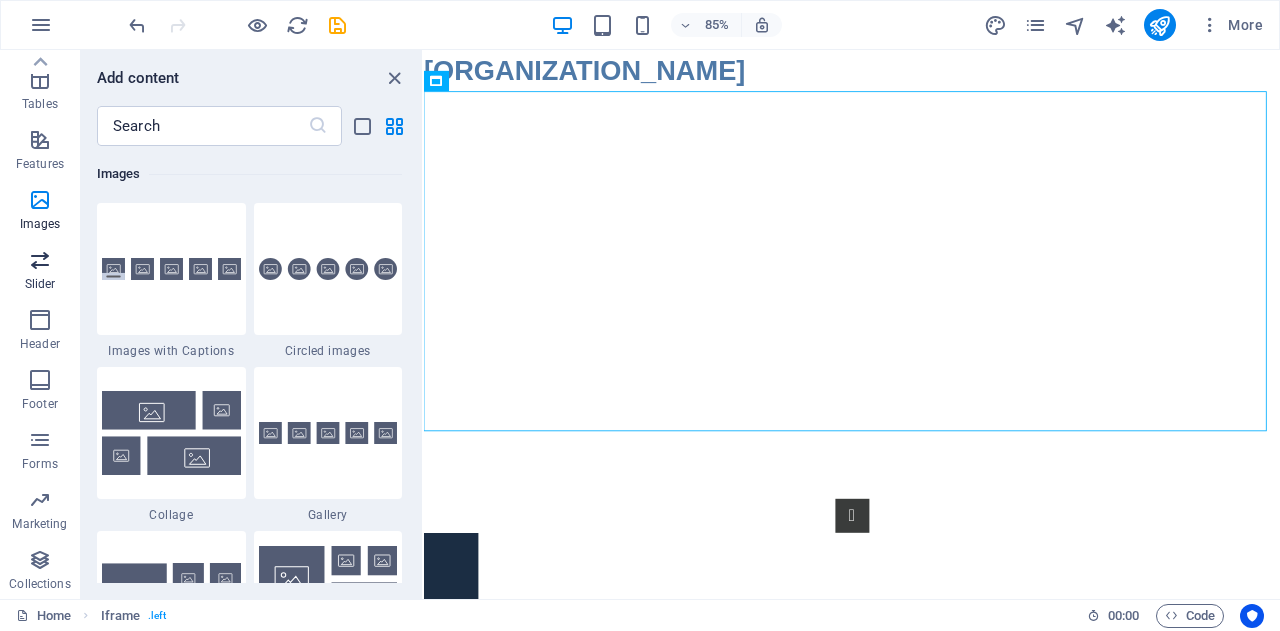 click at bounding box center (40, 260) 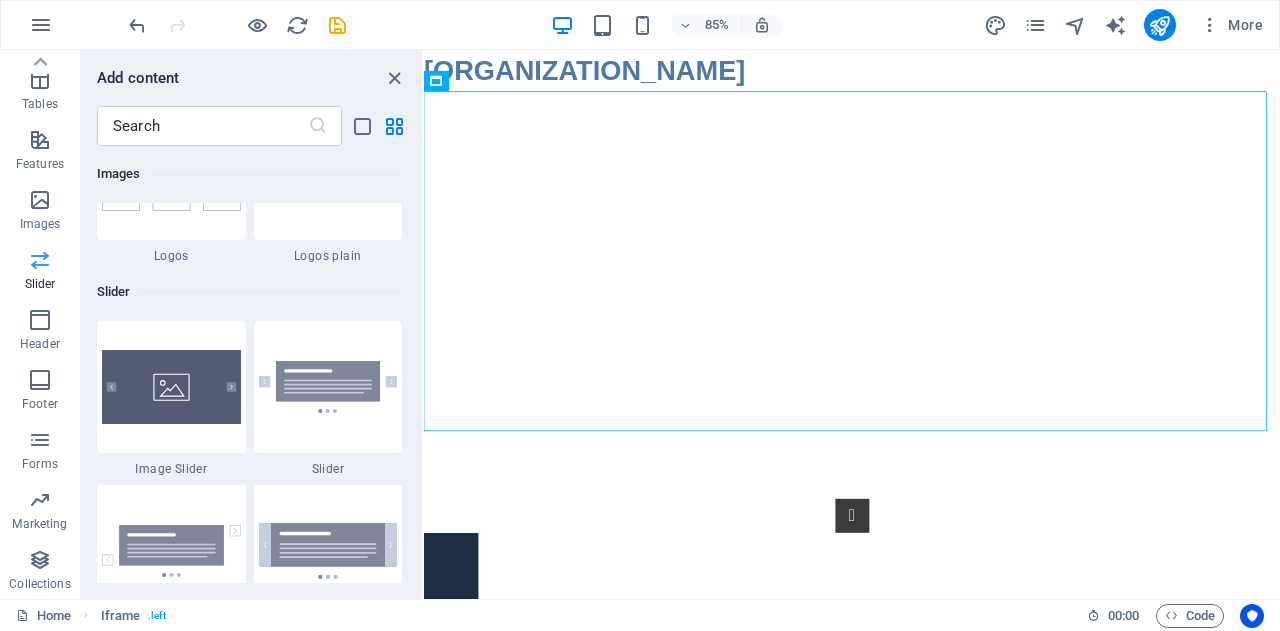 scroll, scrollTop: 11337, scrollLeft: 0, axis: vertical 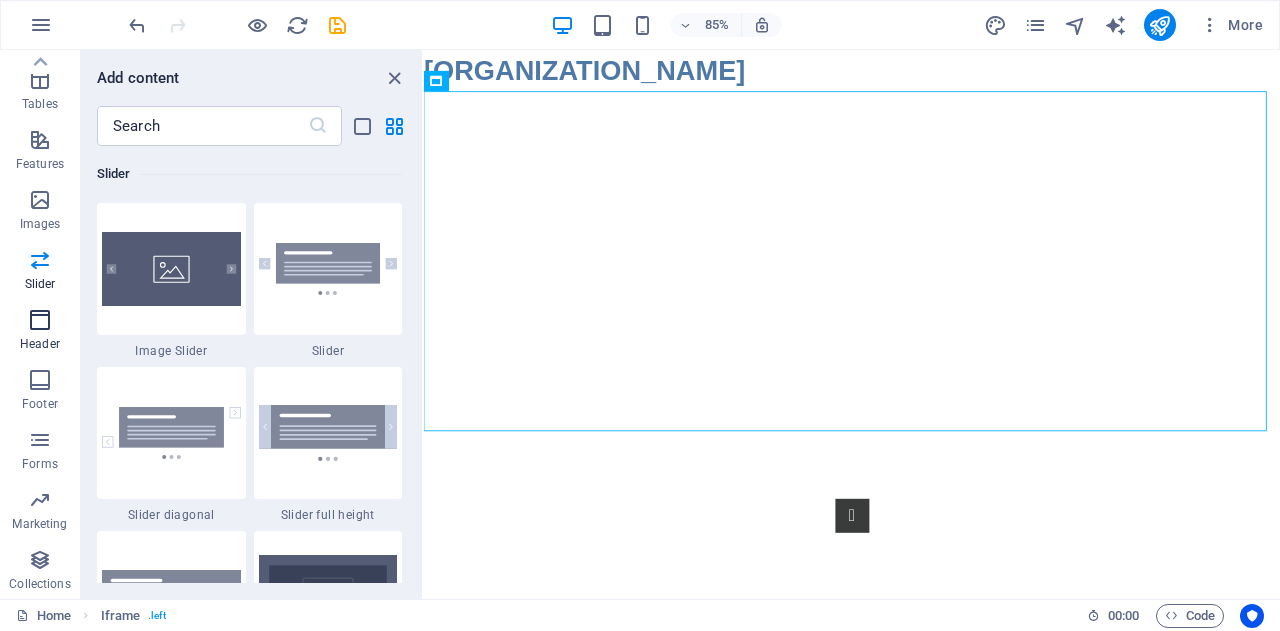 click on "Header" at bounding box center (40, 330) 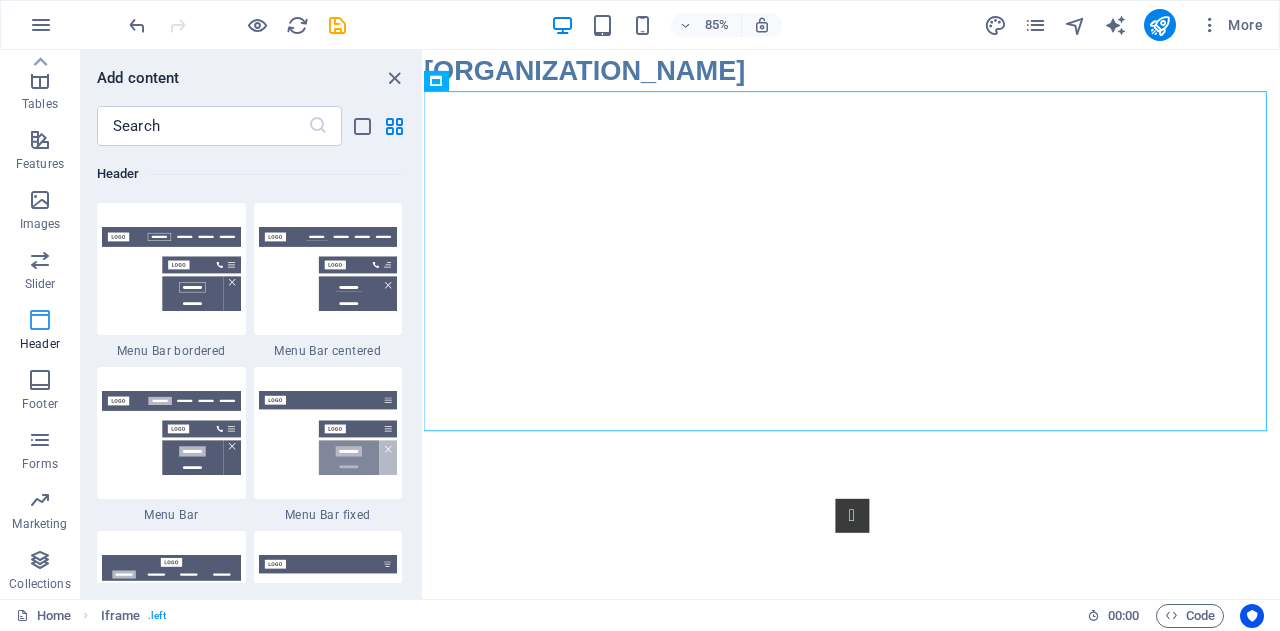 scroll, scrollTop: 12042, scrollLeft: 0, axis: vertical 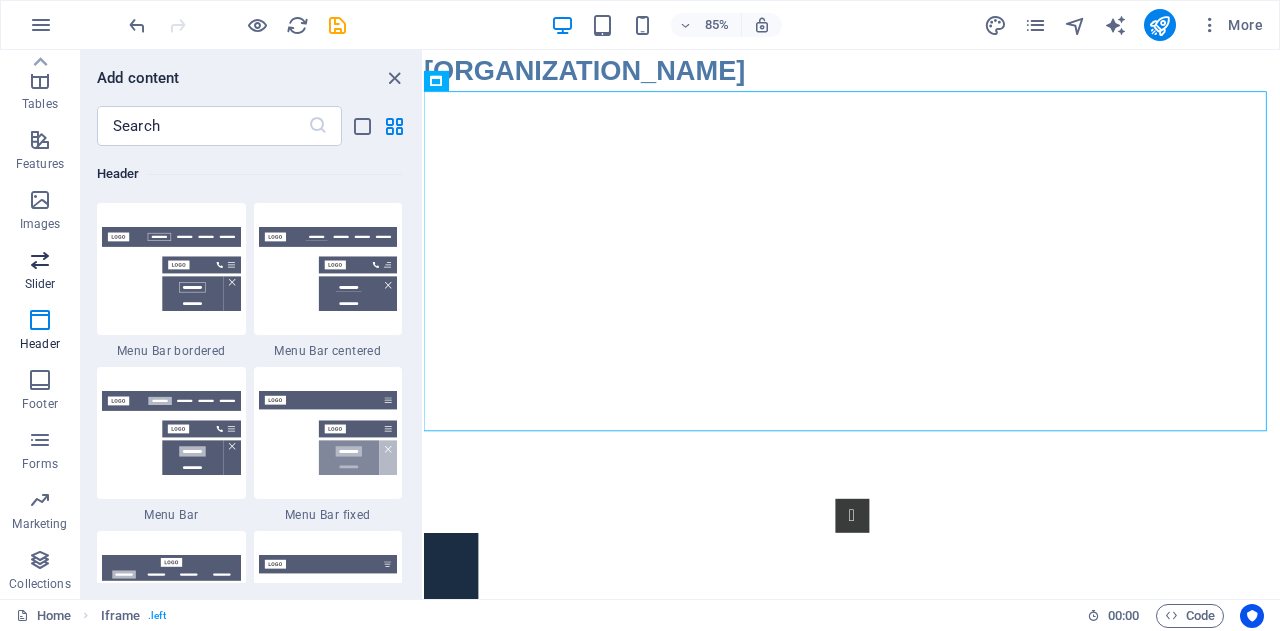 click at bounding box center [40, 260] 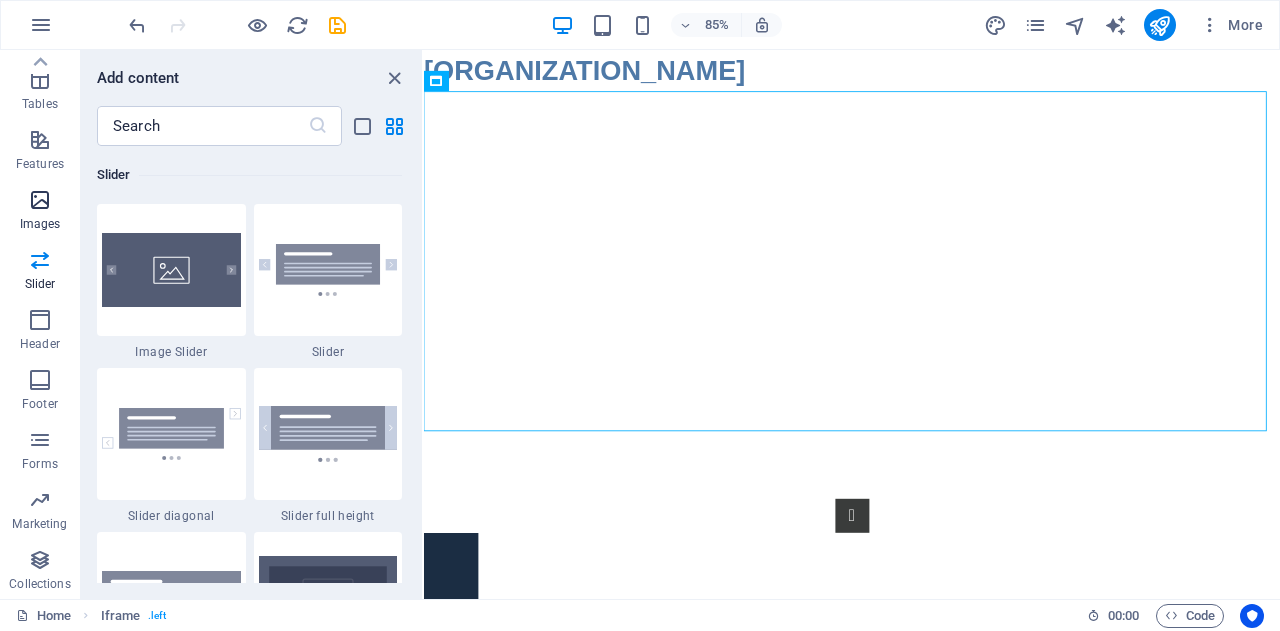click on "Images" at bounding box center [40, 212] 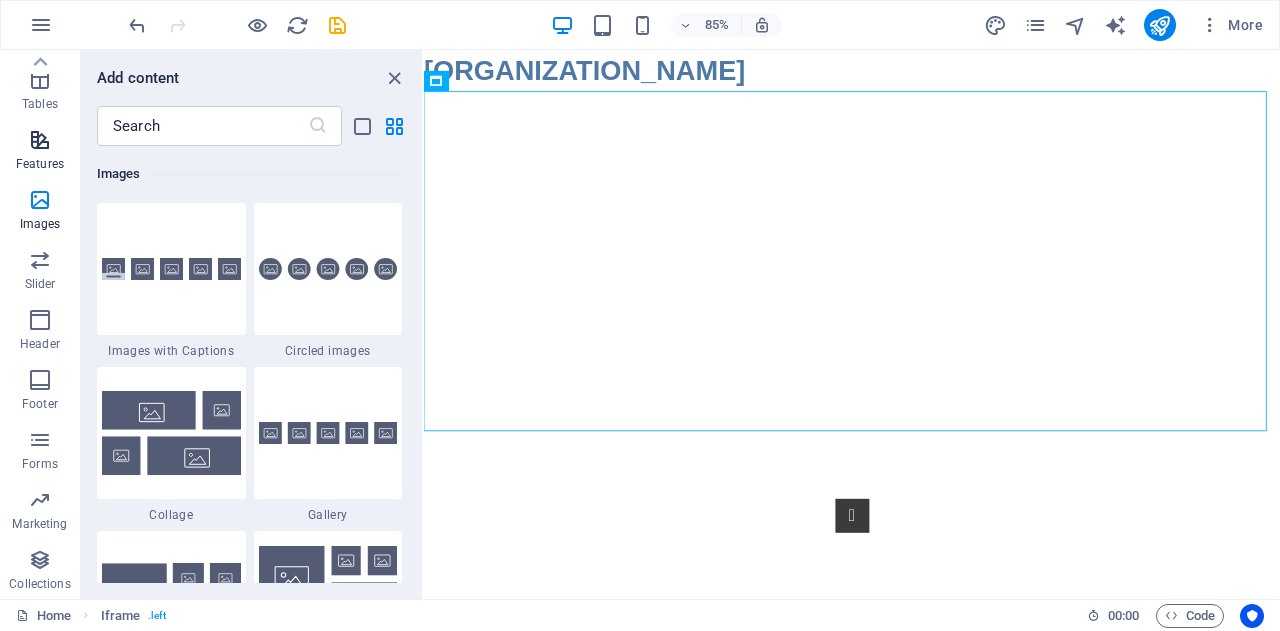 click on "Features" at bounding box center (40, 152) 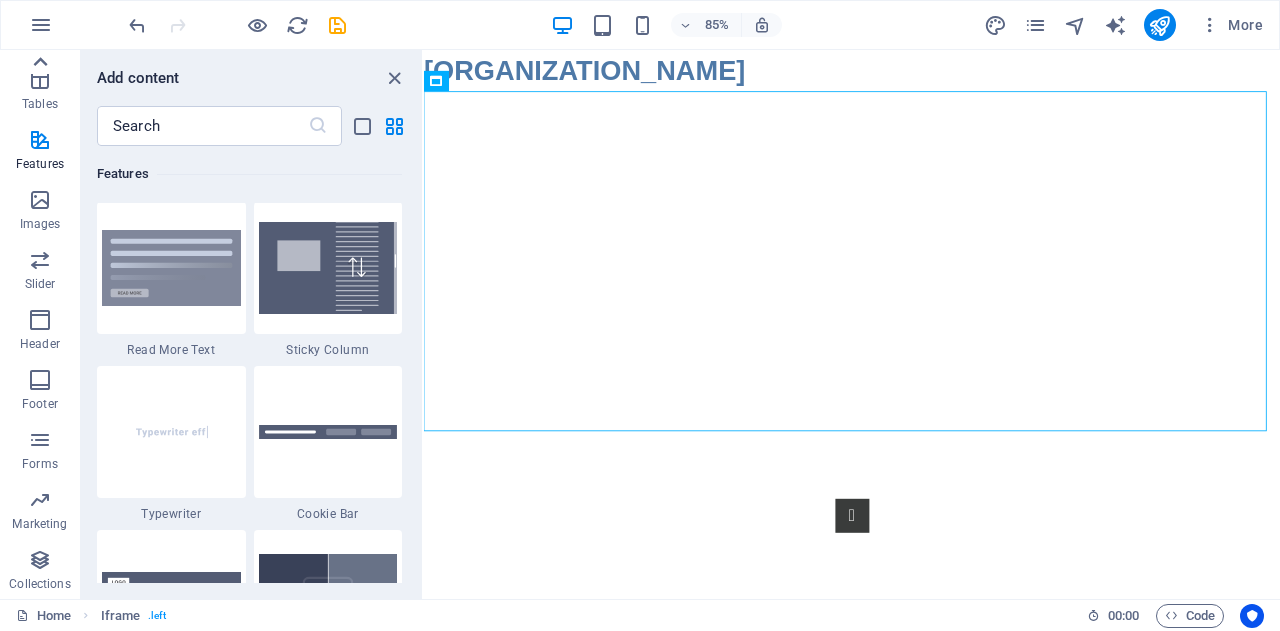 scroll, scrollTop: 7795, scrollLeft: 0, axis: vertical 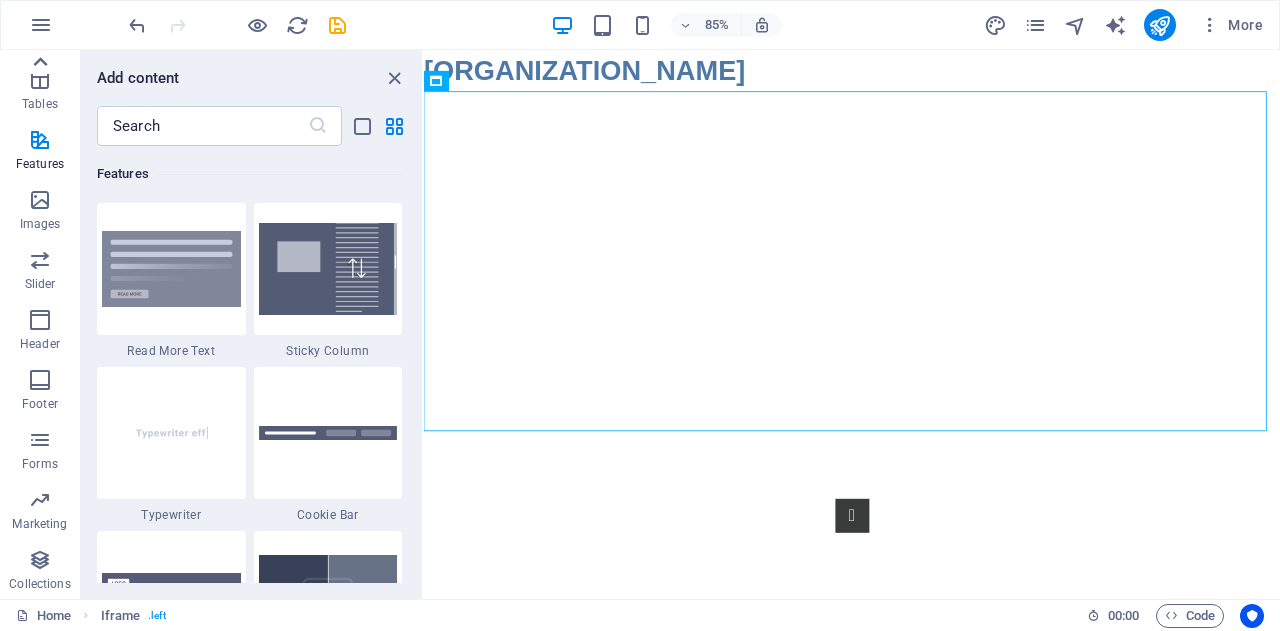 click 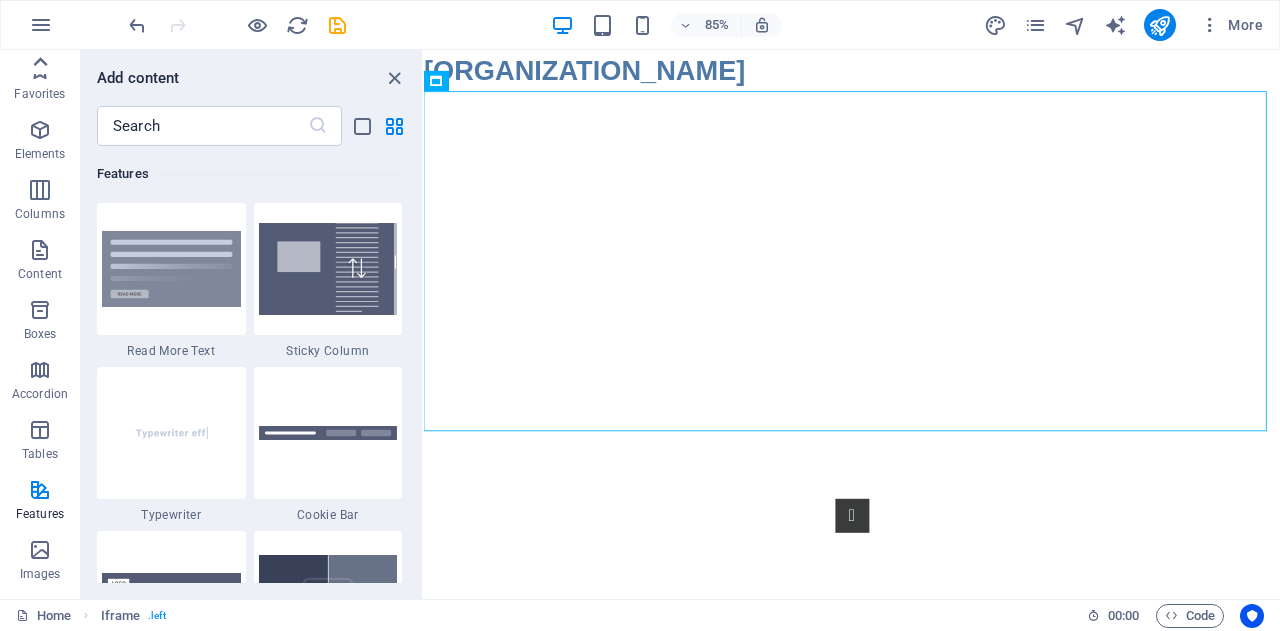 scroll, scrollTop: 0, scrollLeft: 0, axis: both 